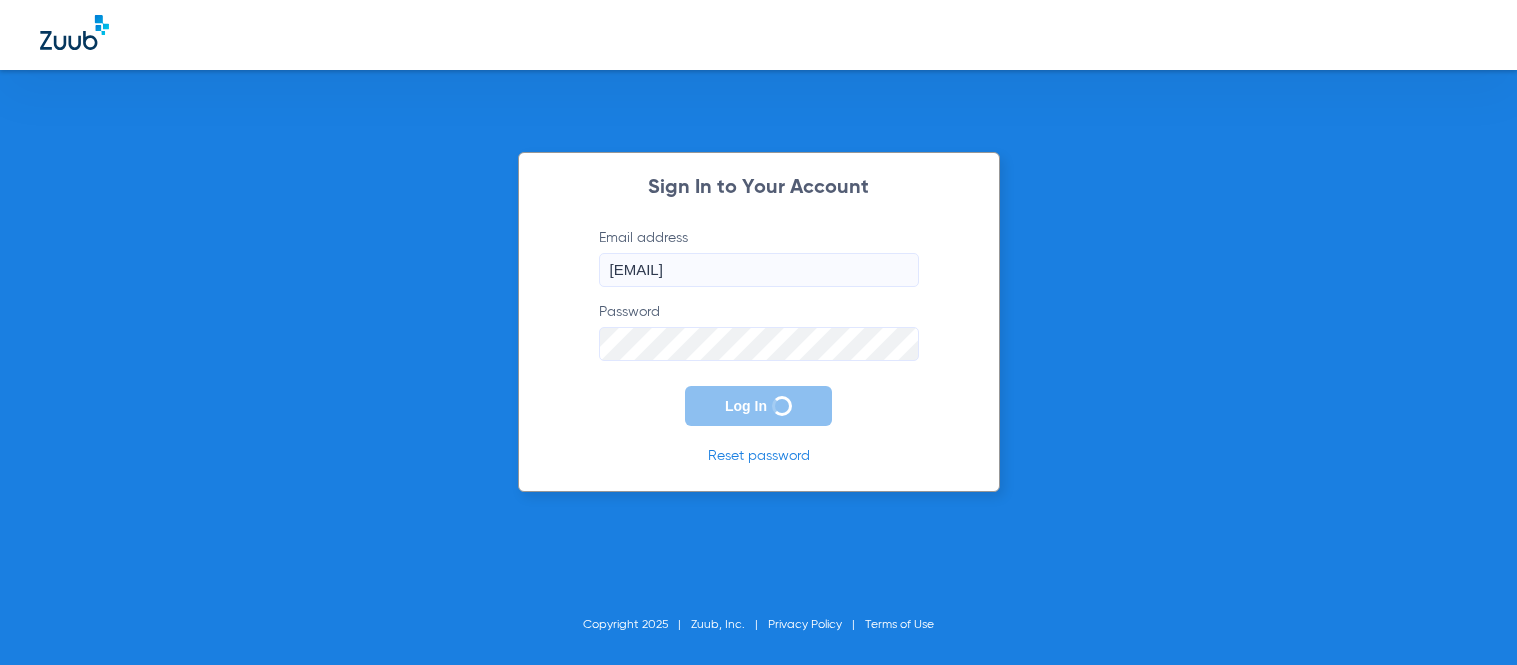 scroll, scrollTop: 0, scrollLeft: 0, axis: both 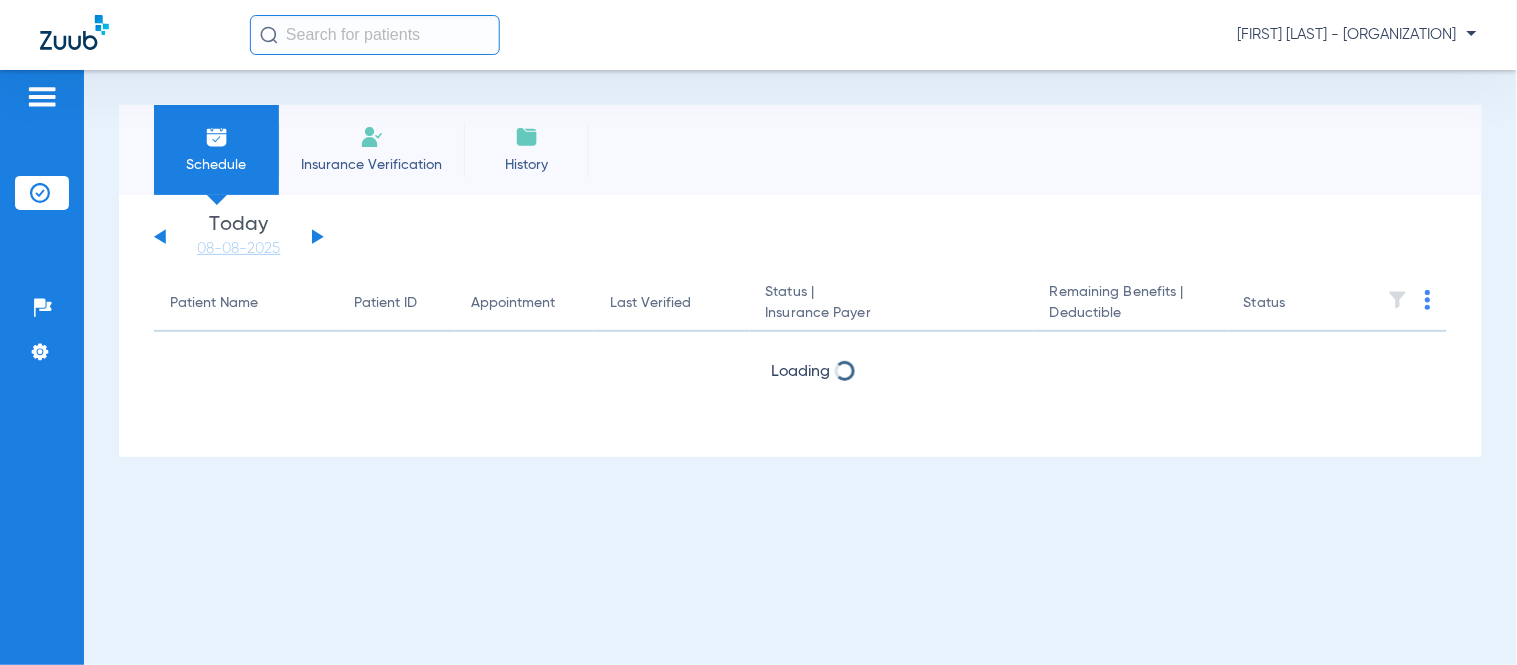 click 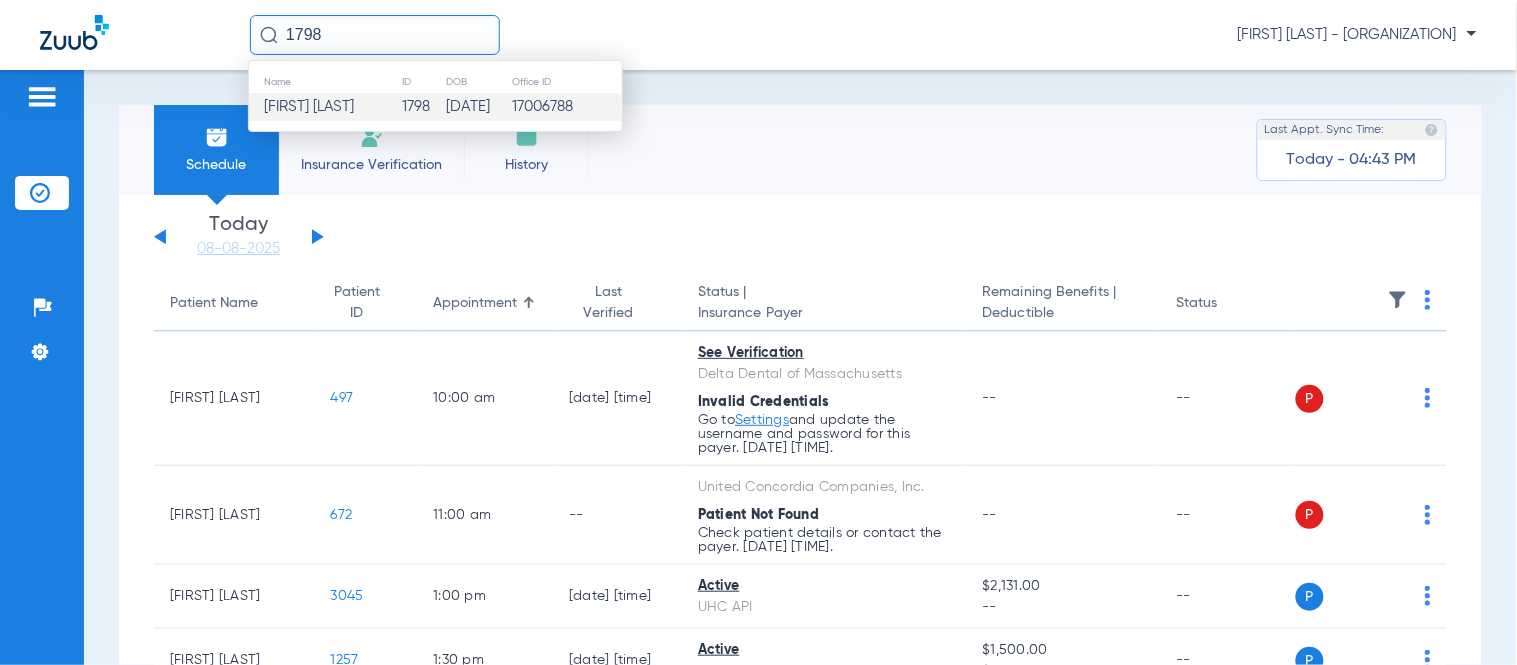 click on "1798" 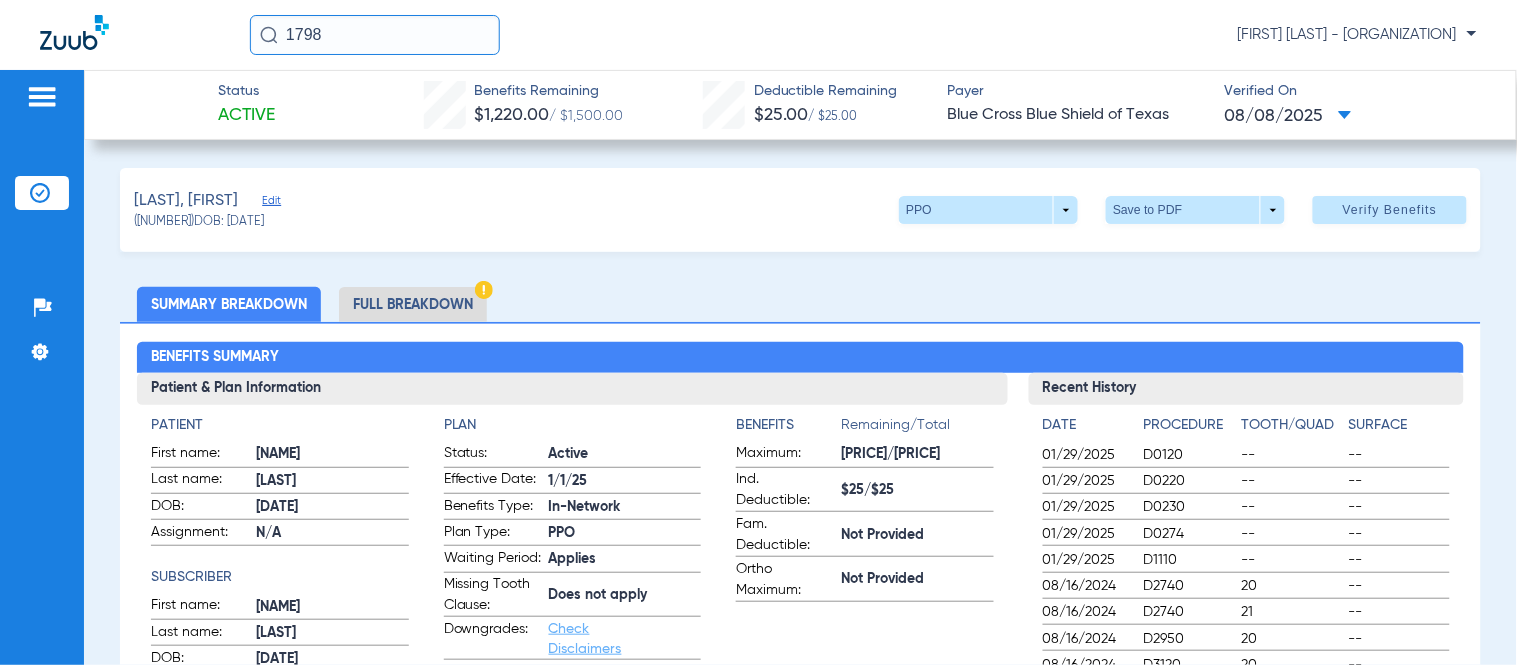 click on "Edit" 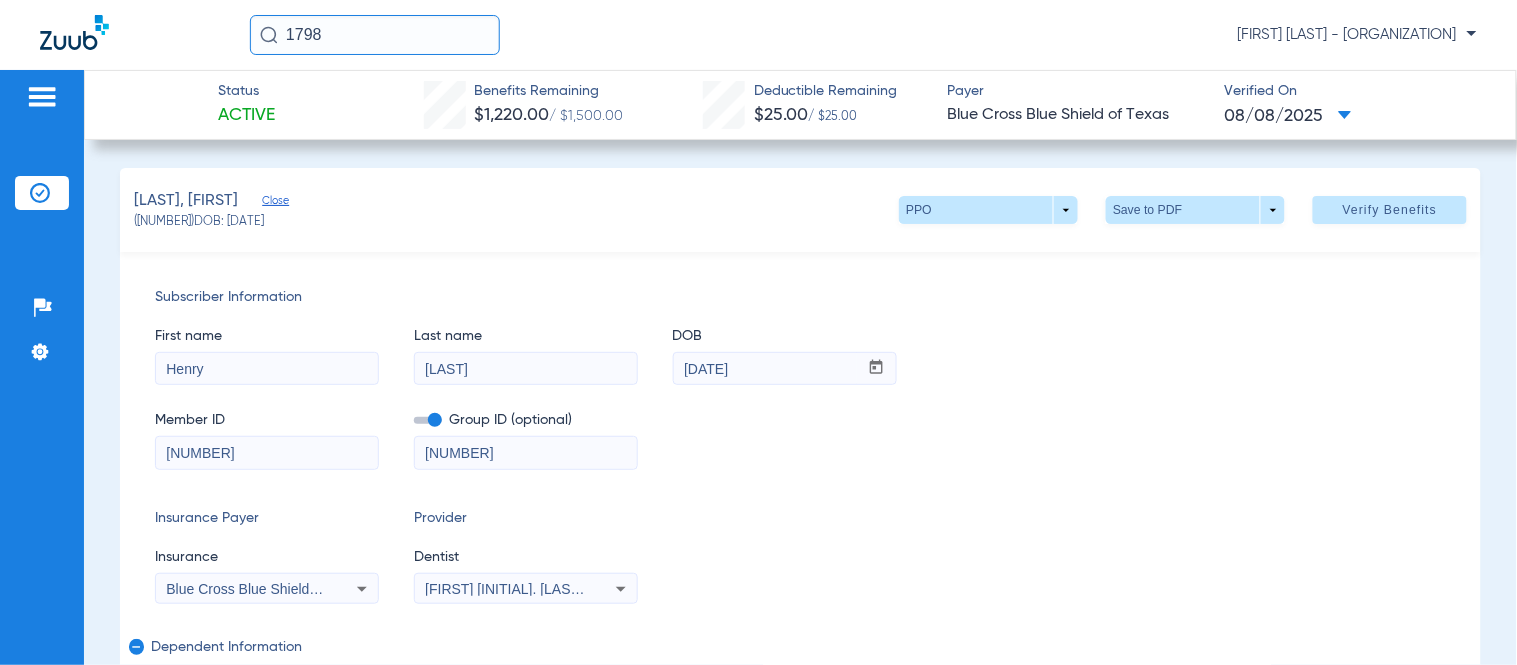 drag, startPoint x: 193, startPoint y: 451, endPoint x: 640, endPoint y: 464, distance: 447.189 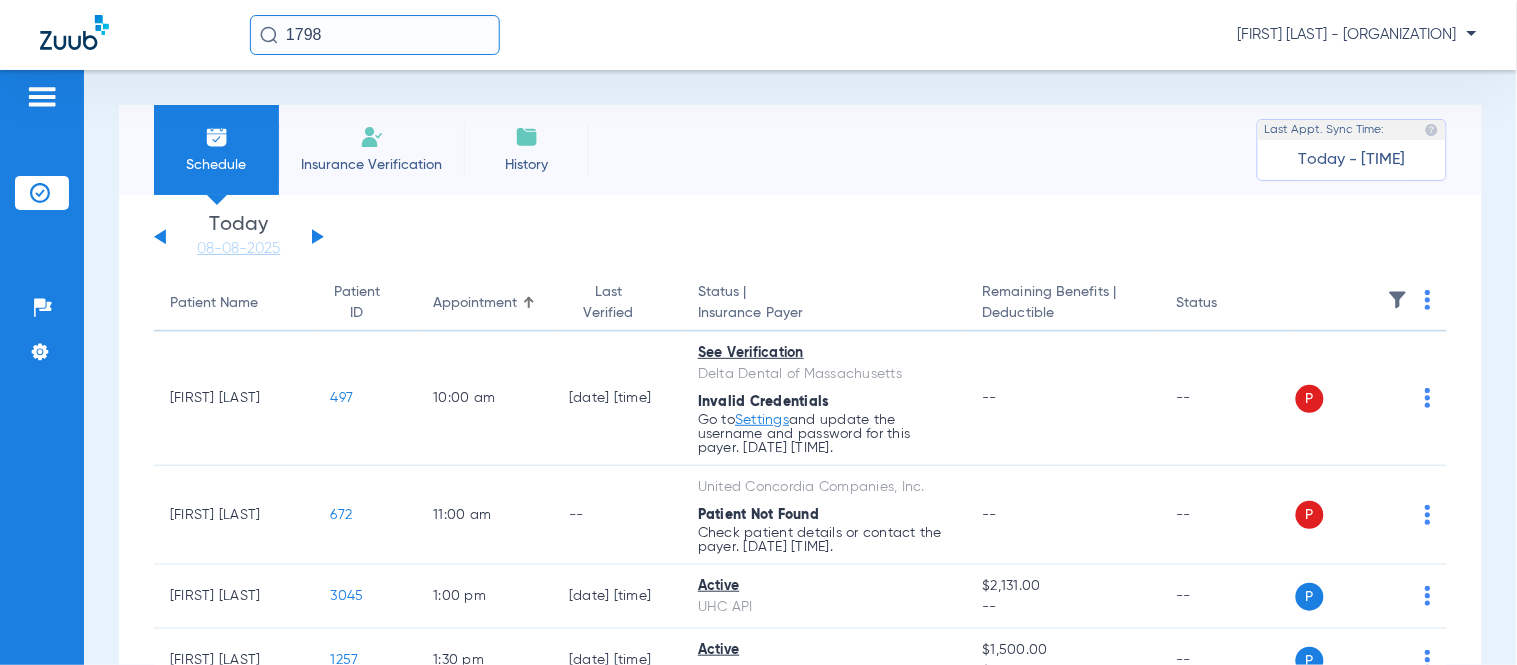 click 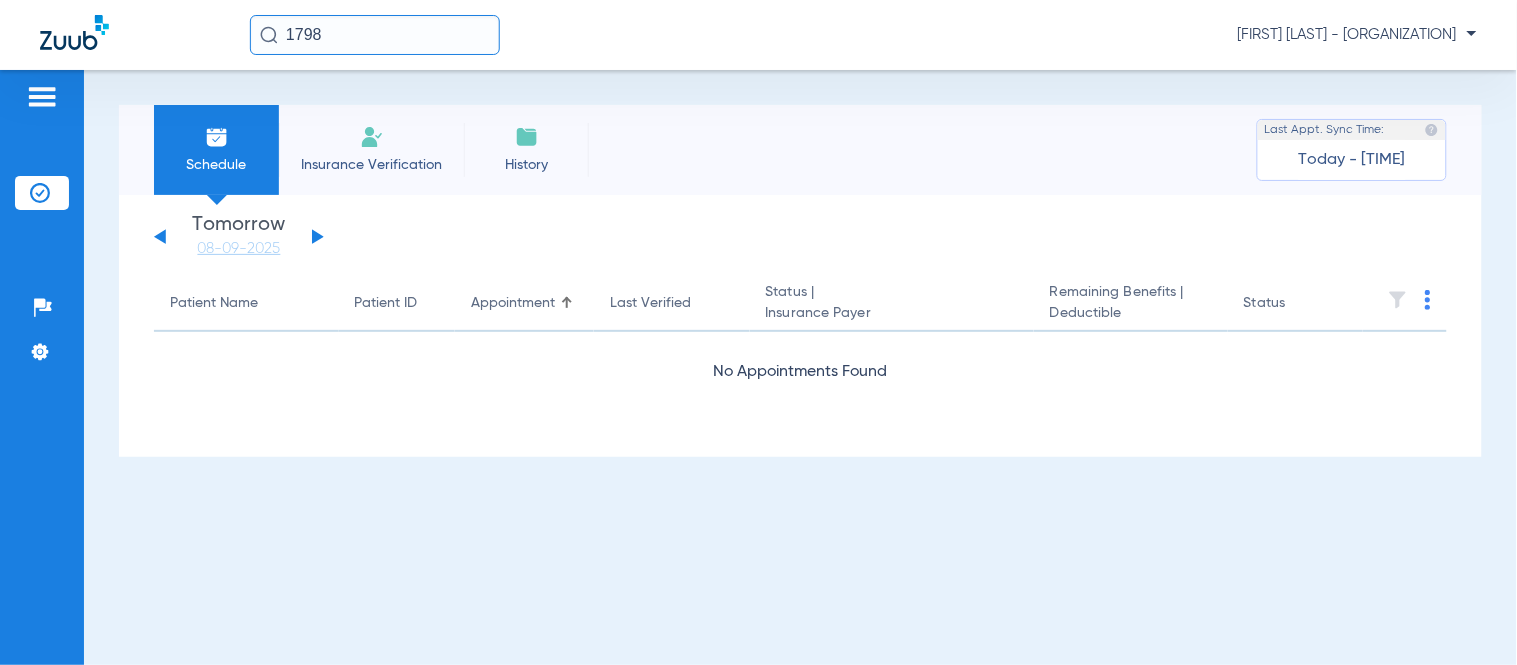 click 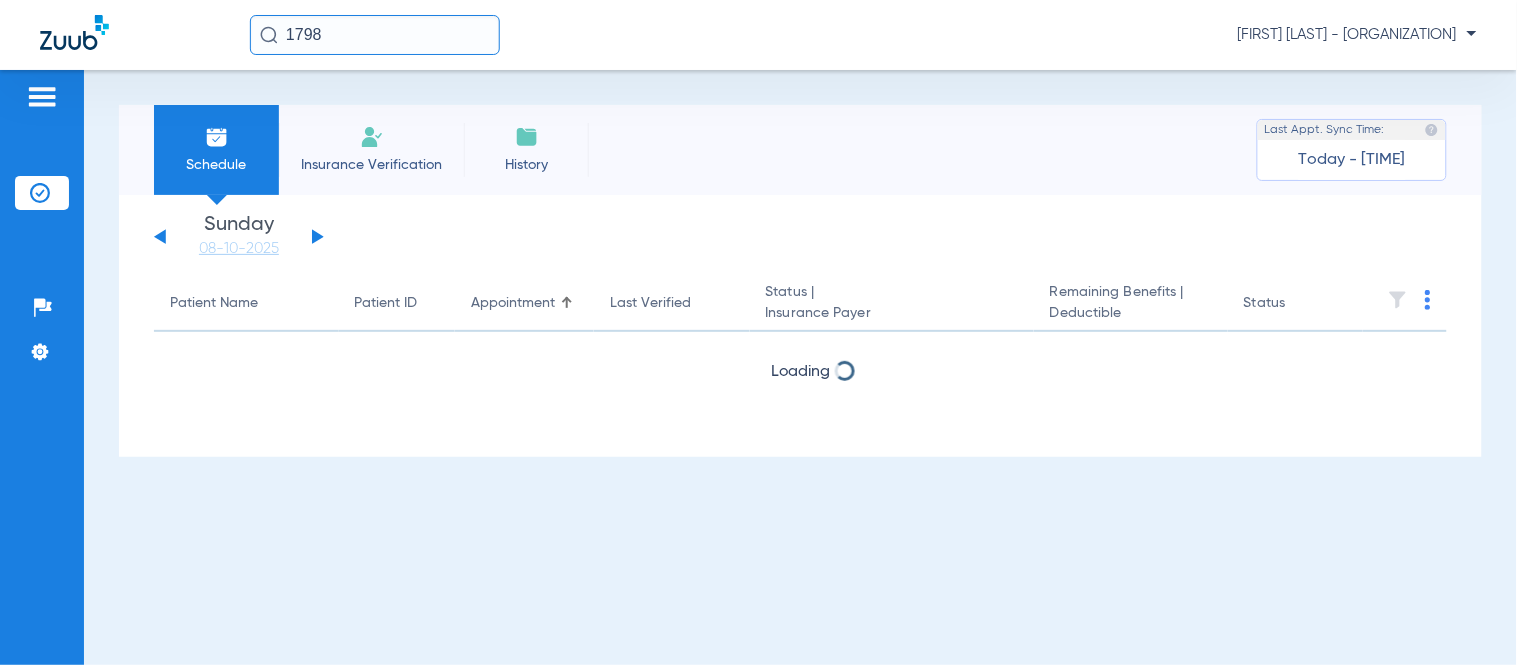 click 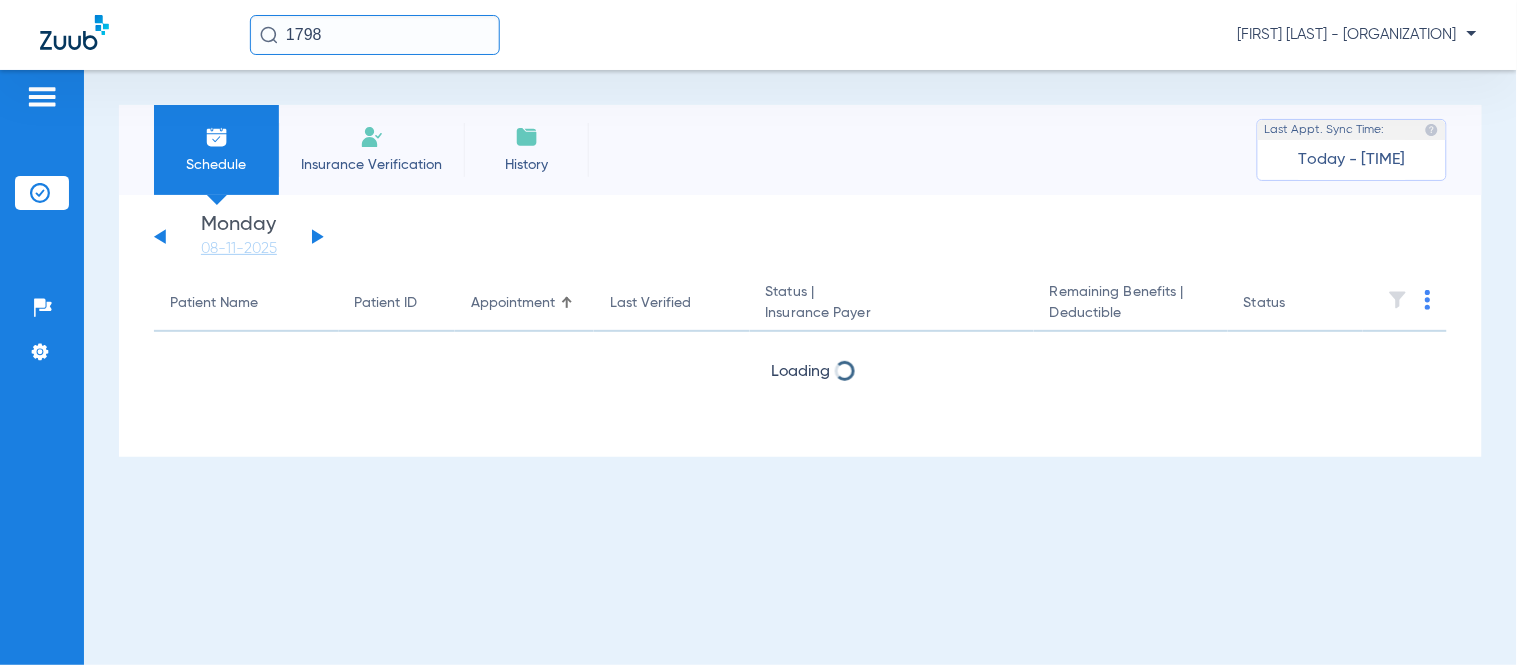 click 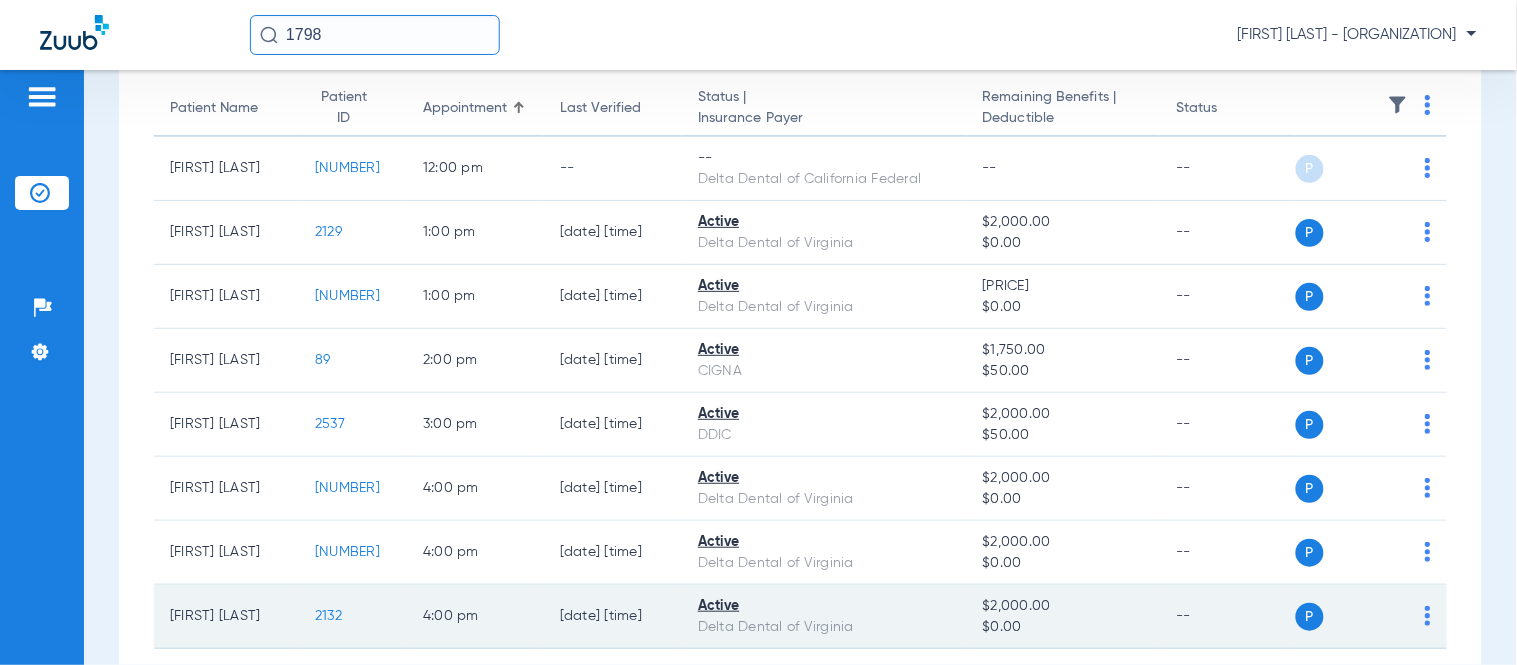 scroll, scrollTop: 84, scrollLeft: 0, axis: vertical 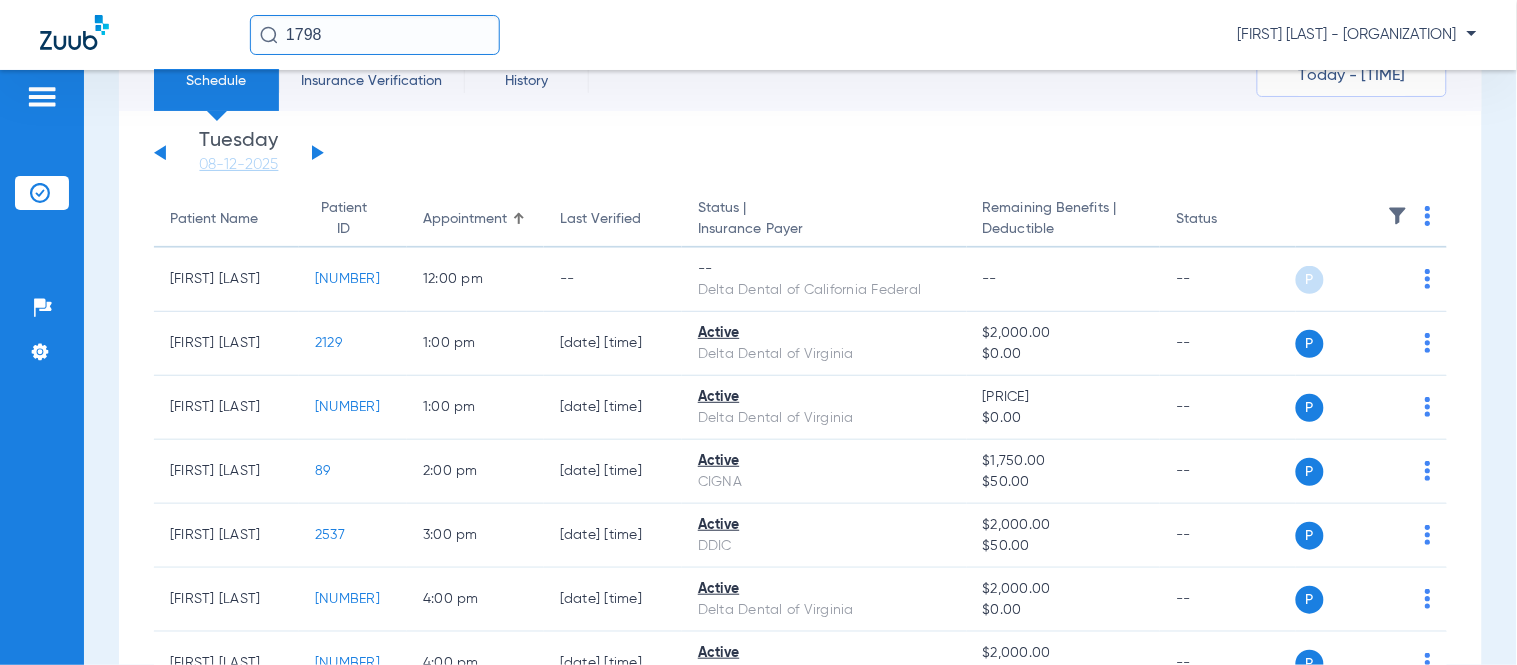 drag, startPoint x: 370, startPoint y: 25, endPoint x: 201, endPoint y: 28, distance: 169.02663 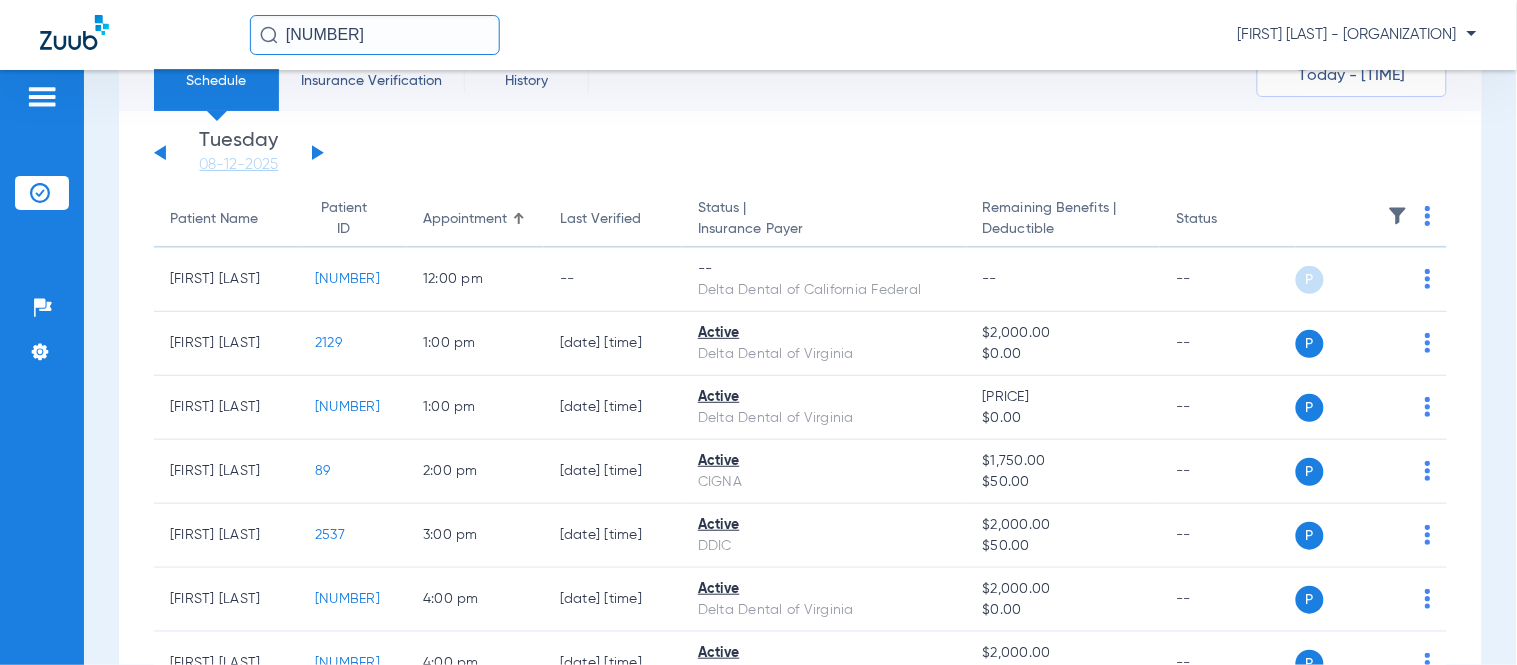click on "[NUMBER]" 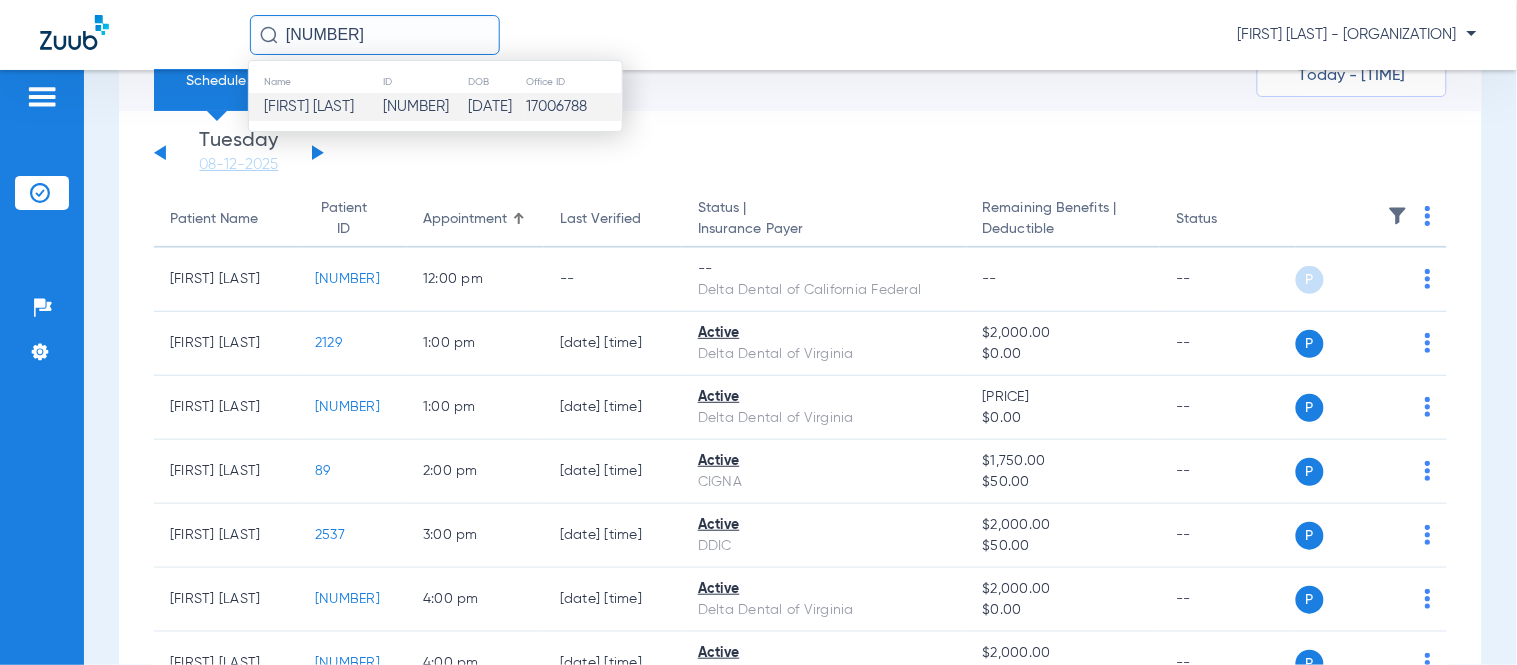 type on "[NUMBER]" 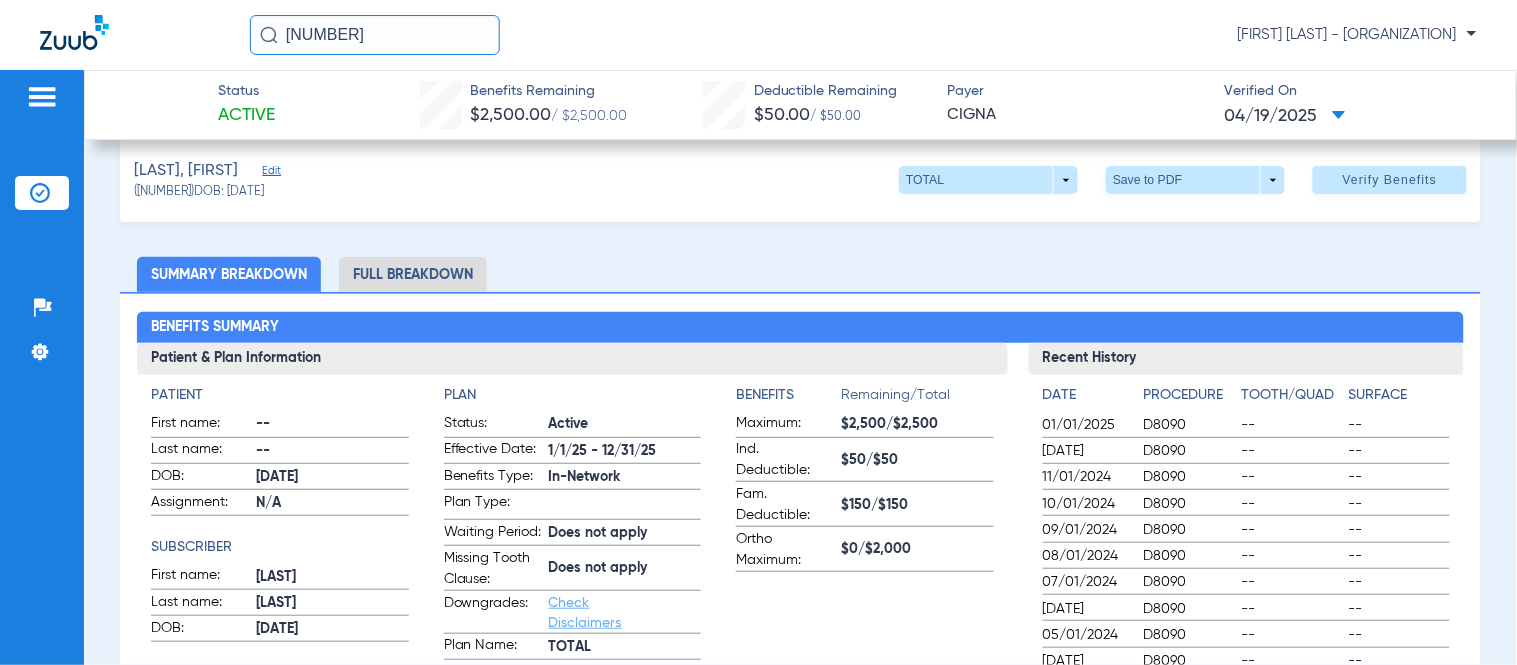 scroll, scrollTop: 0, scrollLeft: 0, axis: both 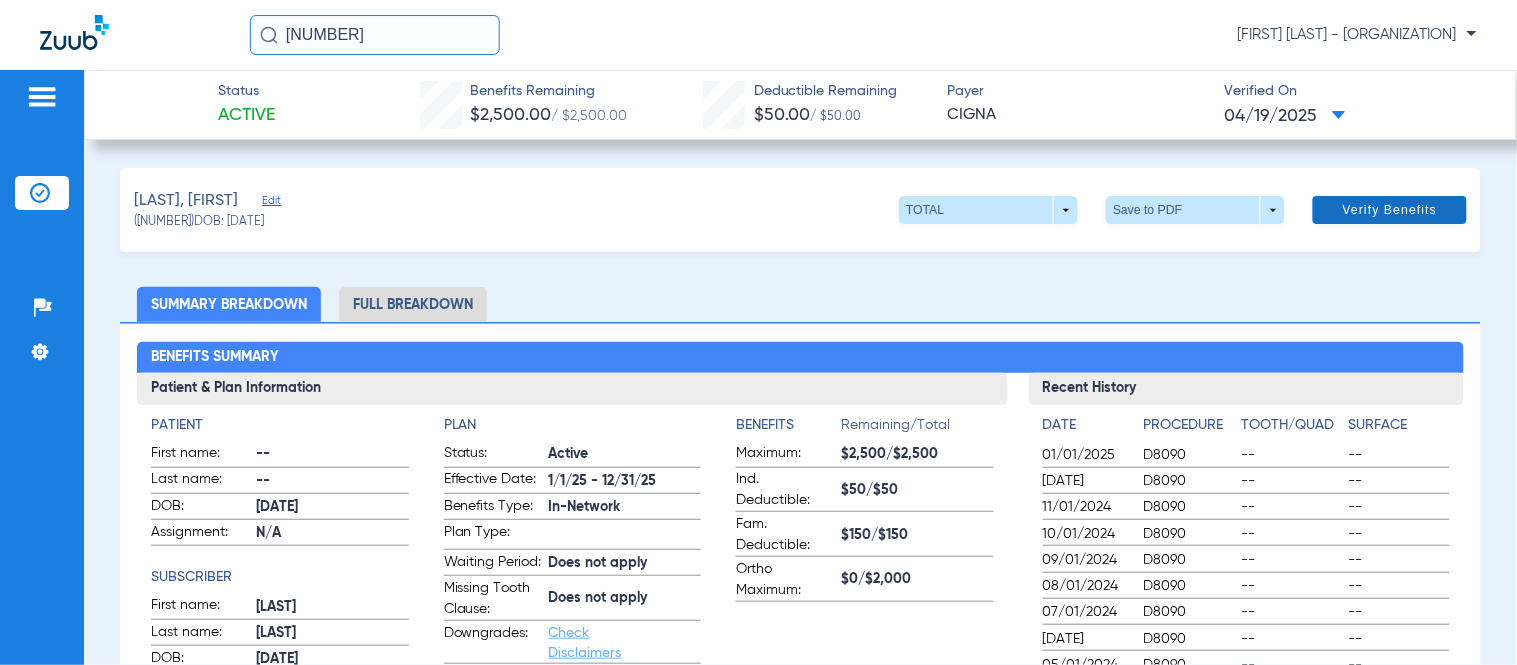 click 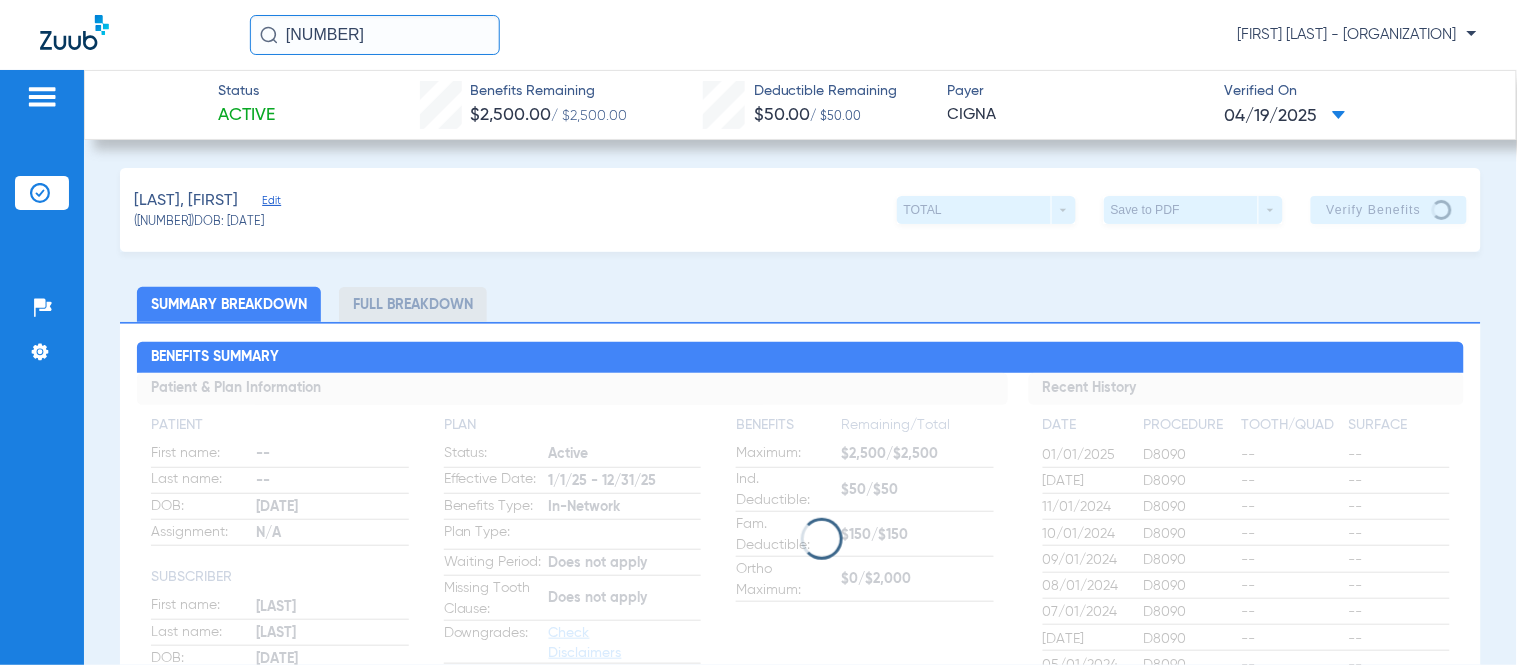 click on "Summary Breakdown   Full Breakdown" 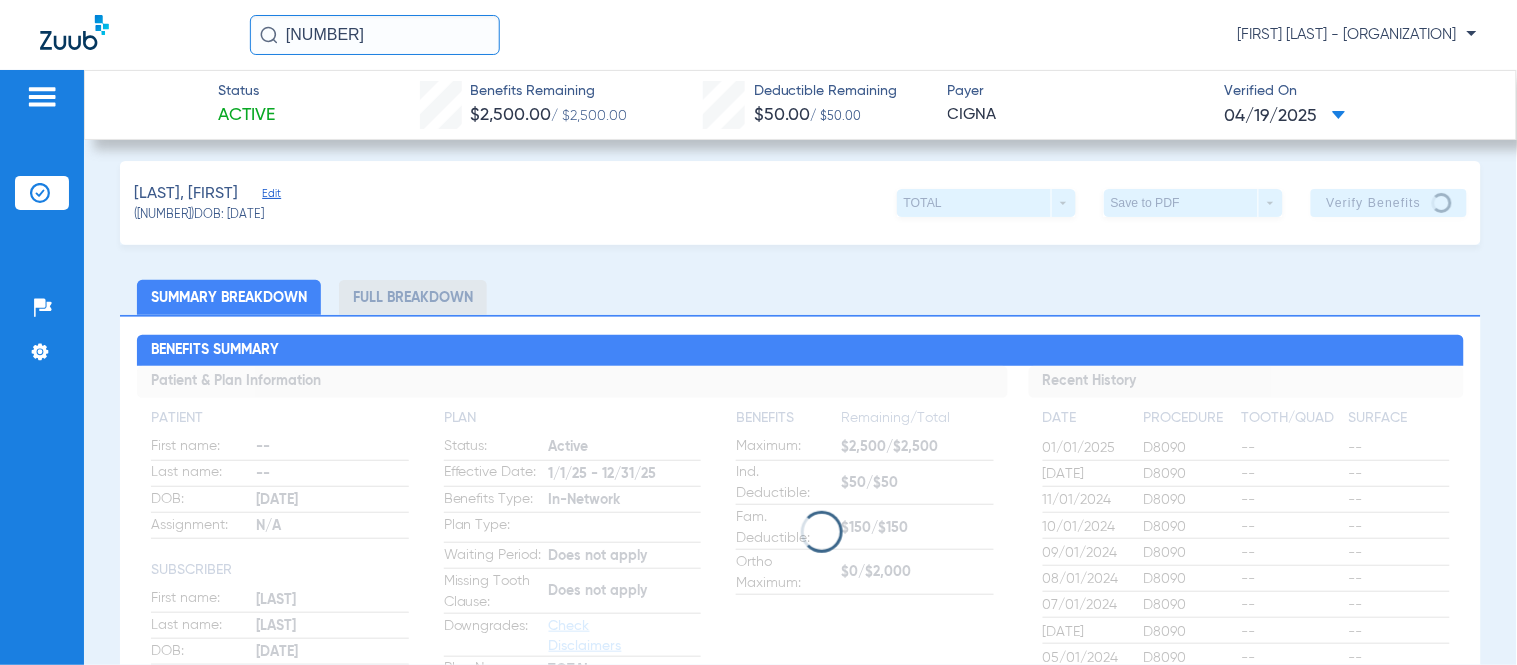 scroll, scrollTop: 0, scrollLeft: 0, axis: both 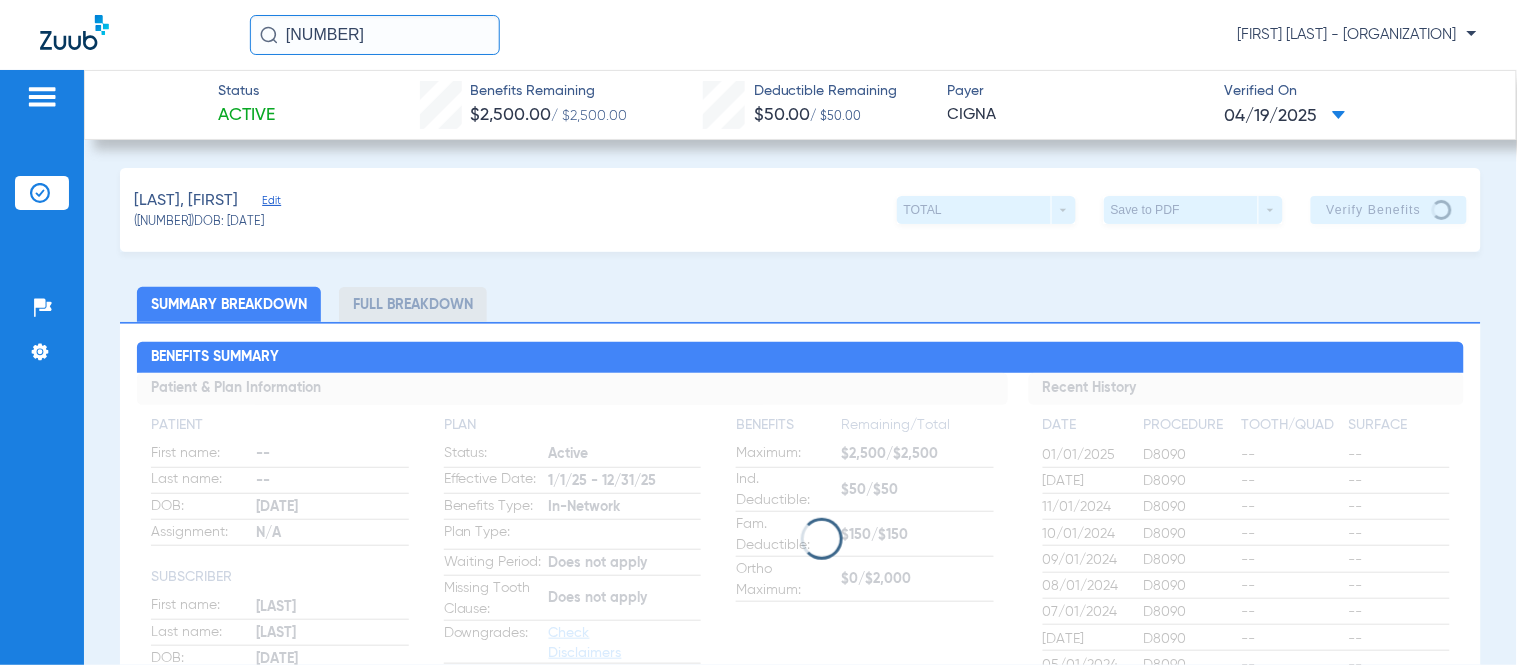 click on "[LAST], [FIRST]   Edit   ([NUMBER])   DOB: [DATE]   TOTAL  arrow_drop_down  Save to PDF  arrow_drop_down  Verify Benefits" 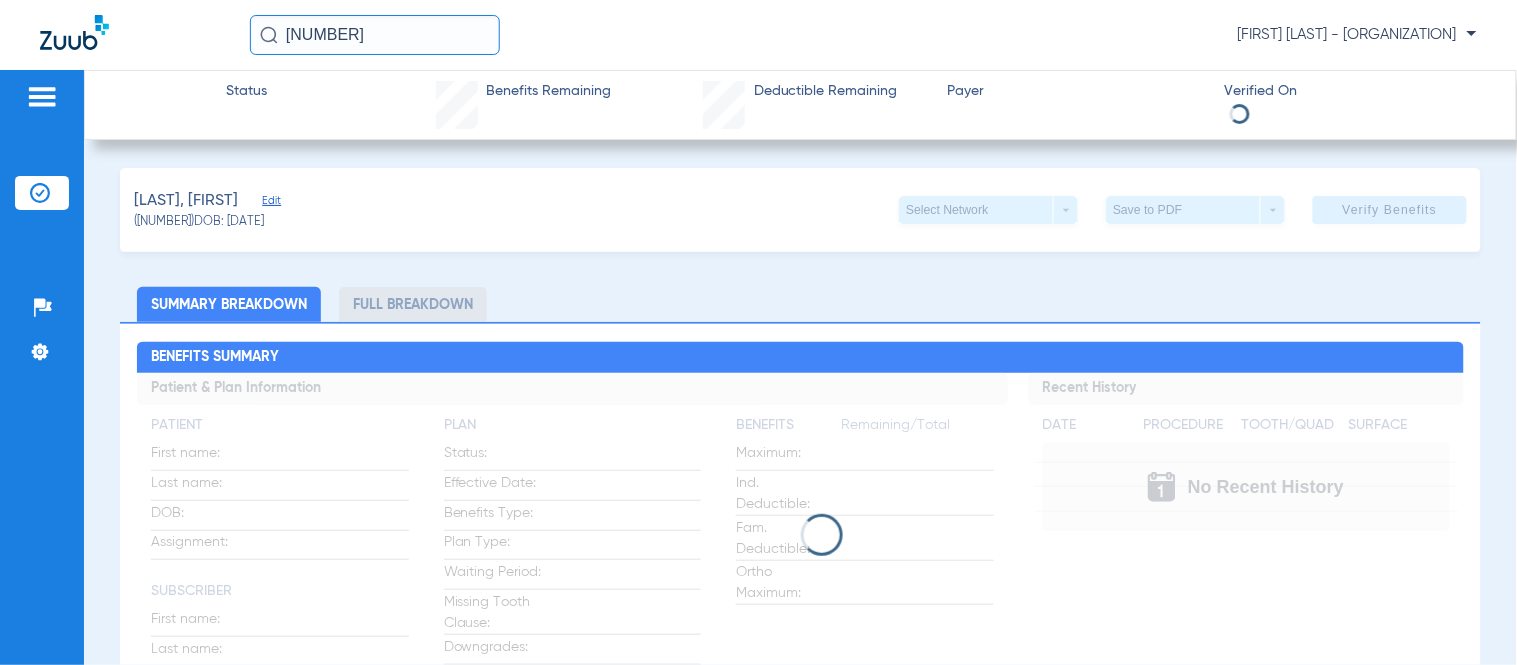 click 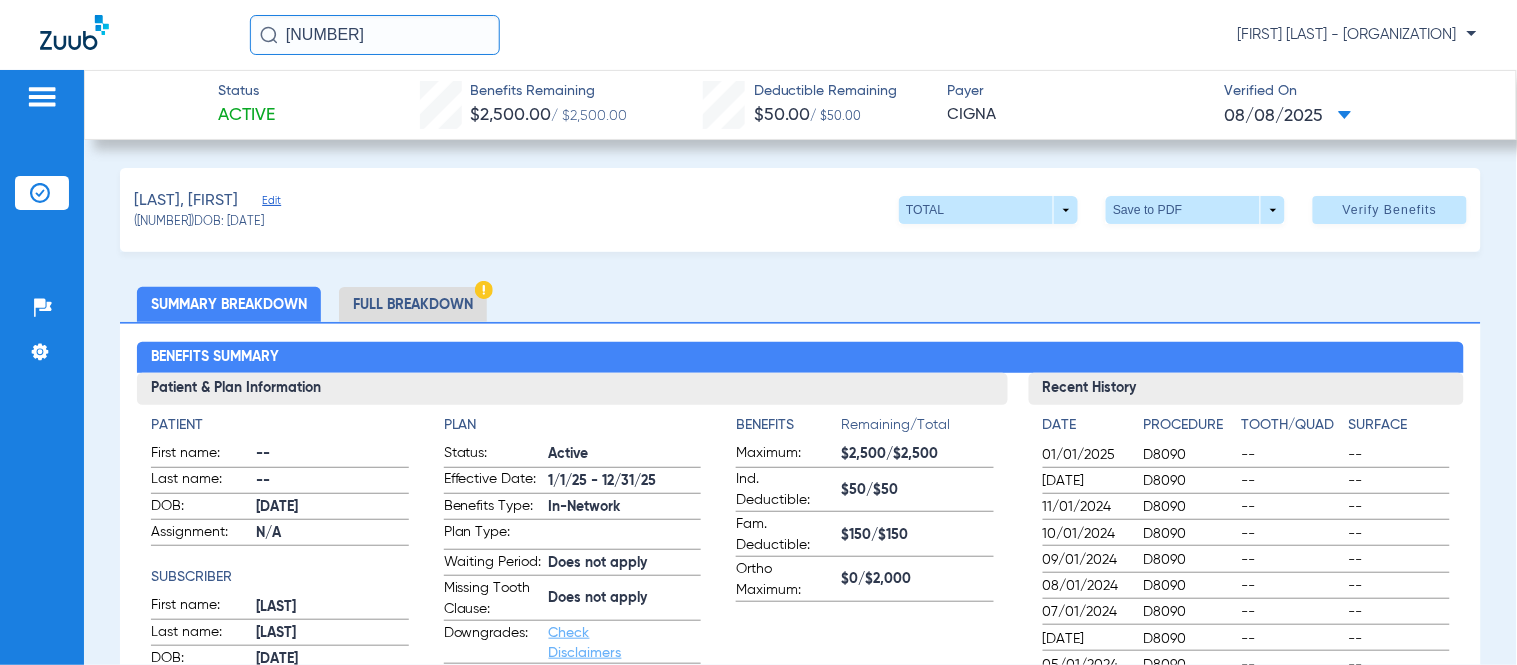 click on "Insurance Verification" 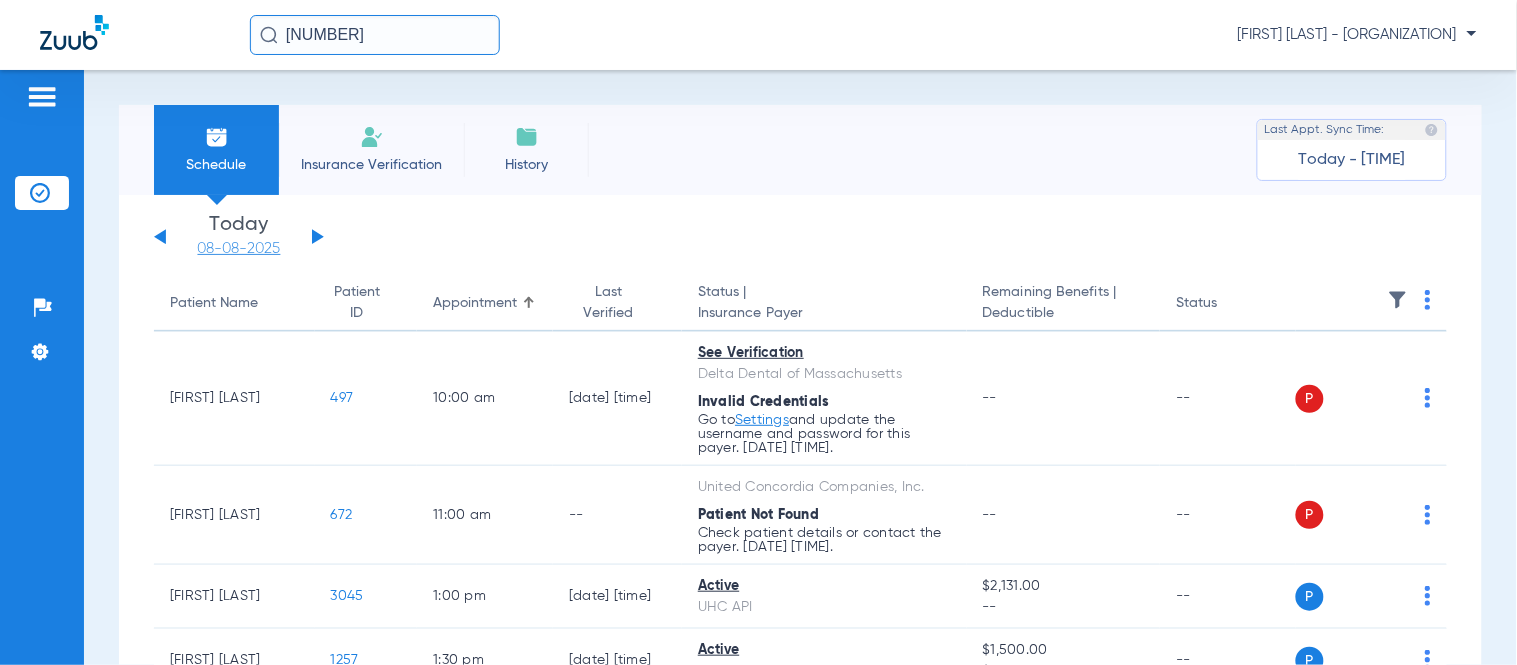 click on "08-08-2025" 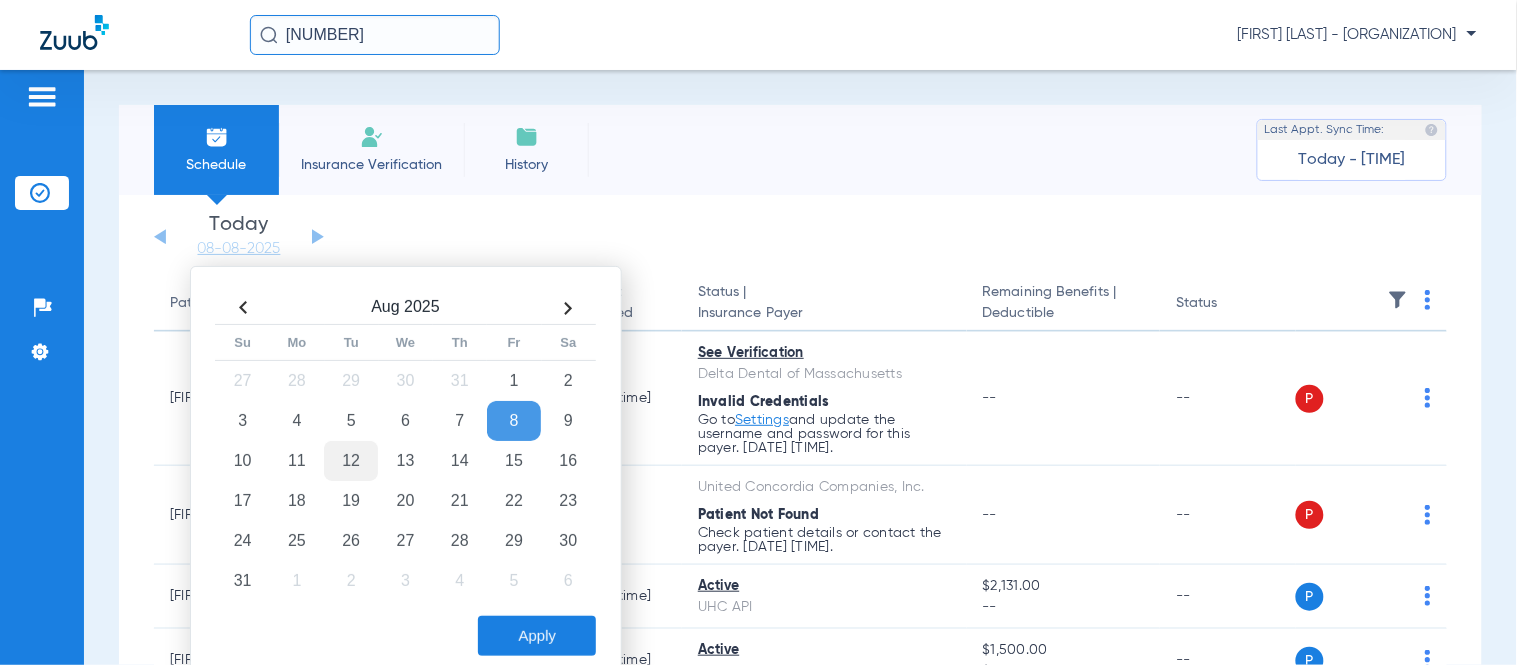 click on "12" 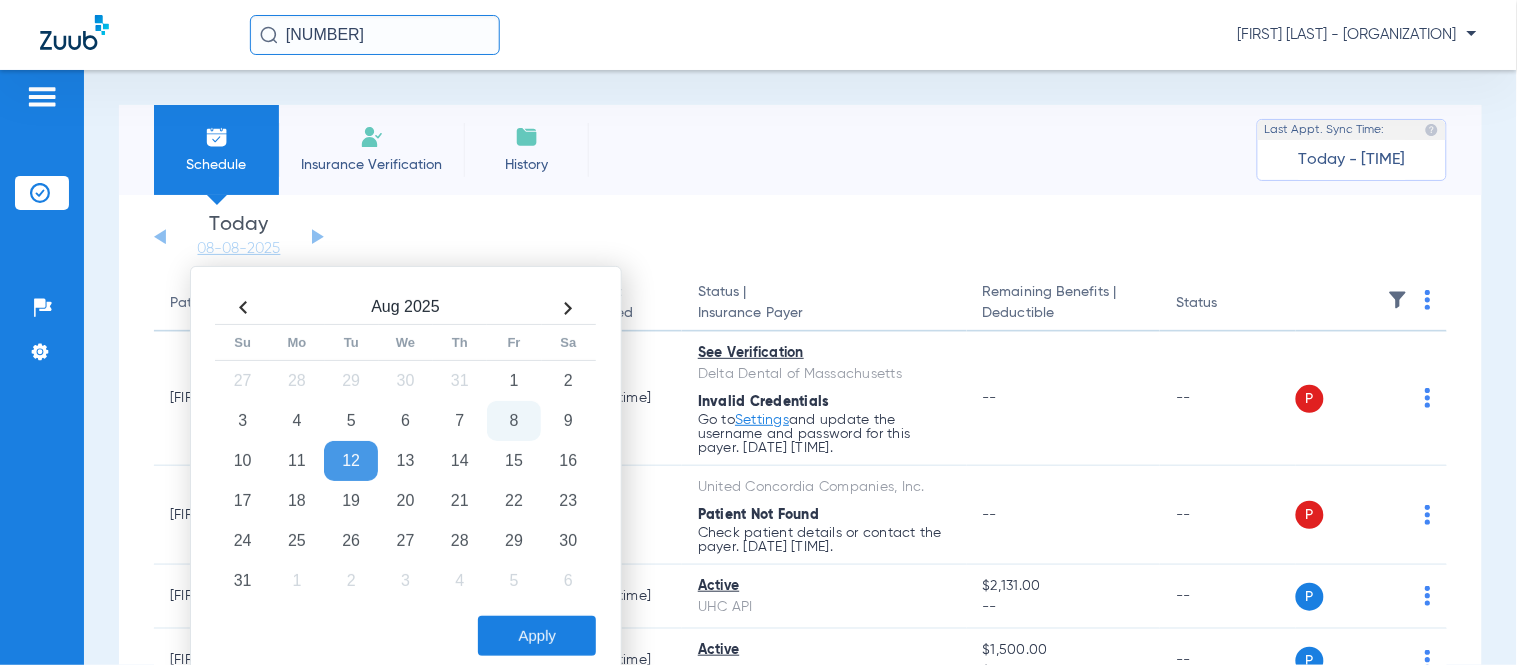 click on "Apply" 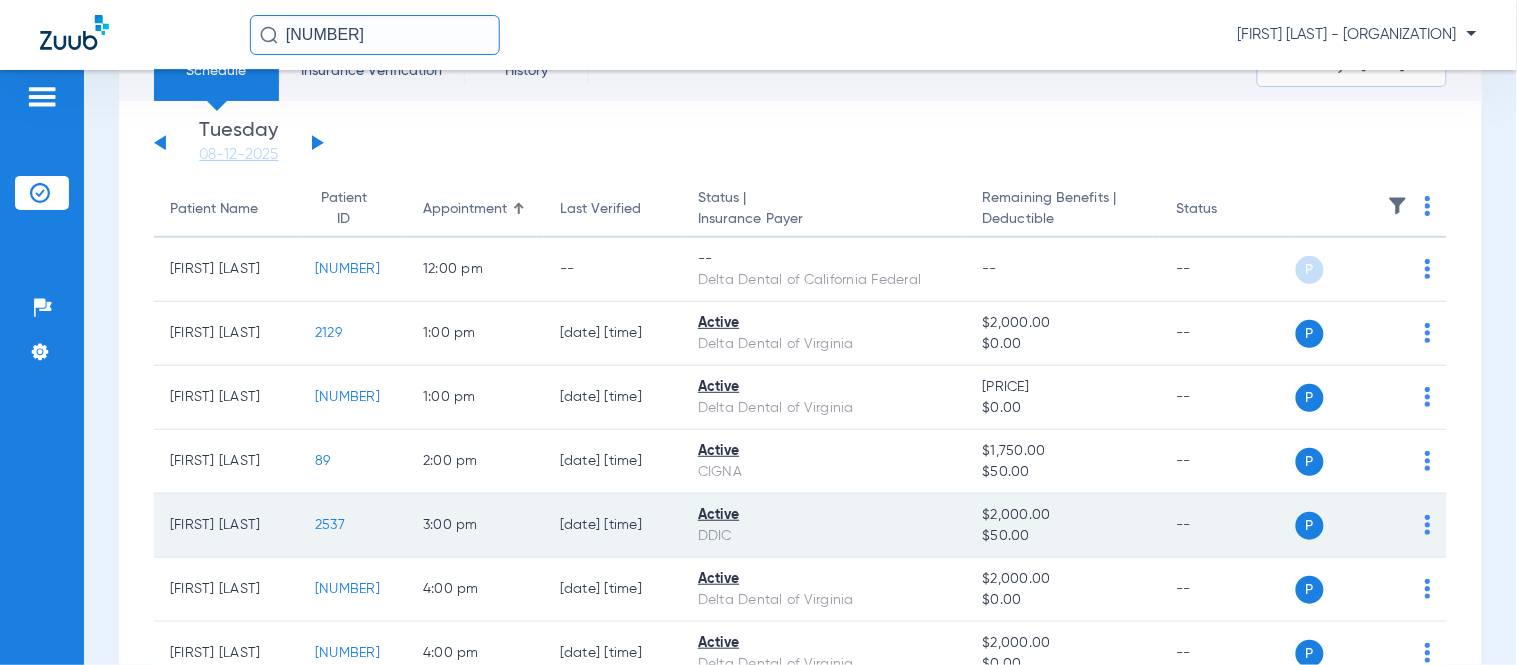 scroll, scrollTop: 84, scrollLeft: 0, axis: vertical 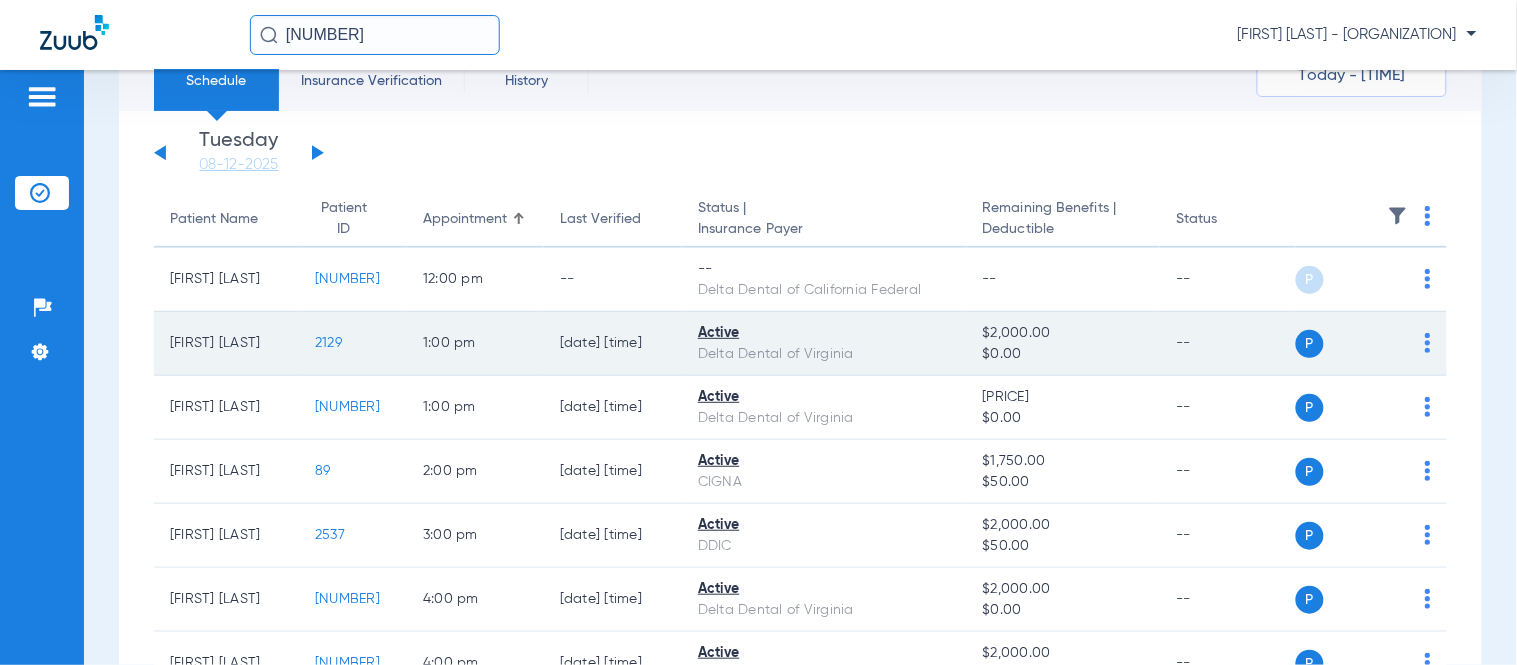click on "2129" 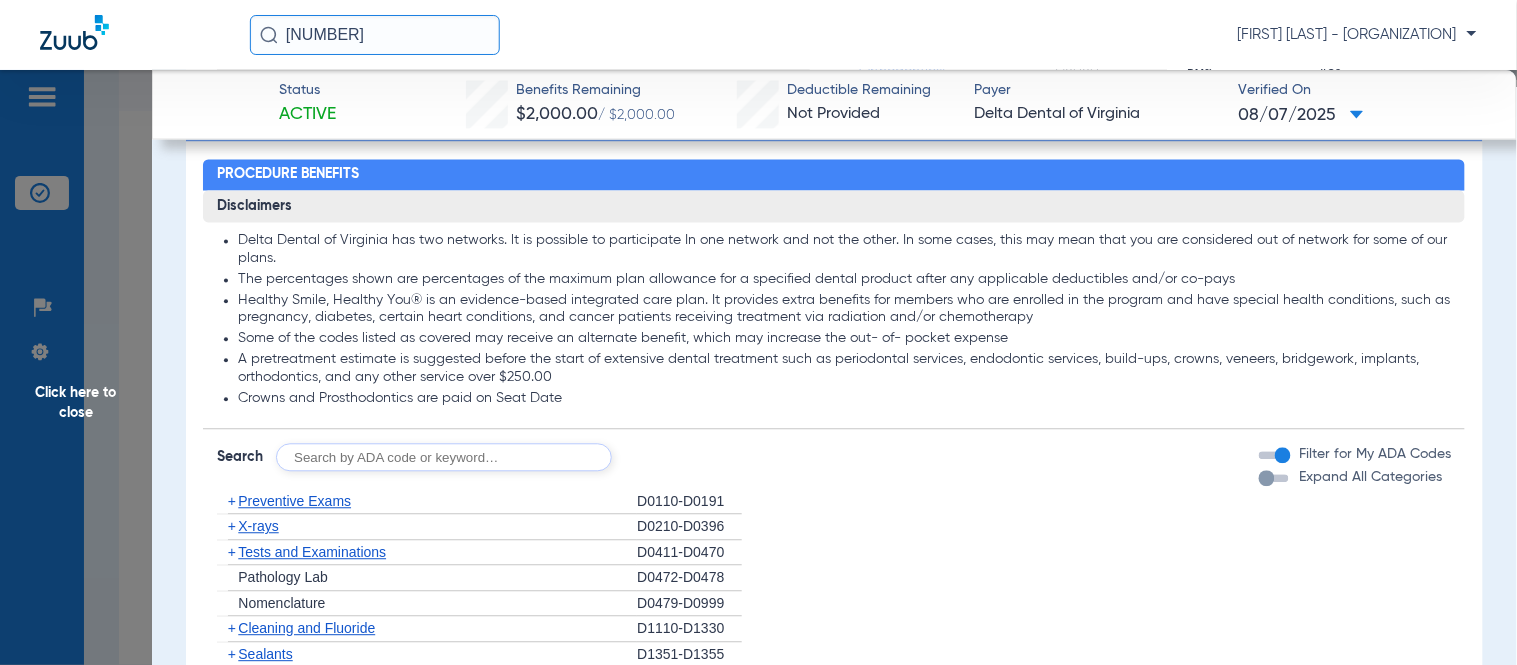 scroll, scrollTop: 1333, scrollLeft: 0, axis: vertical 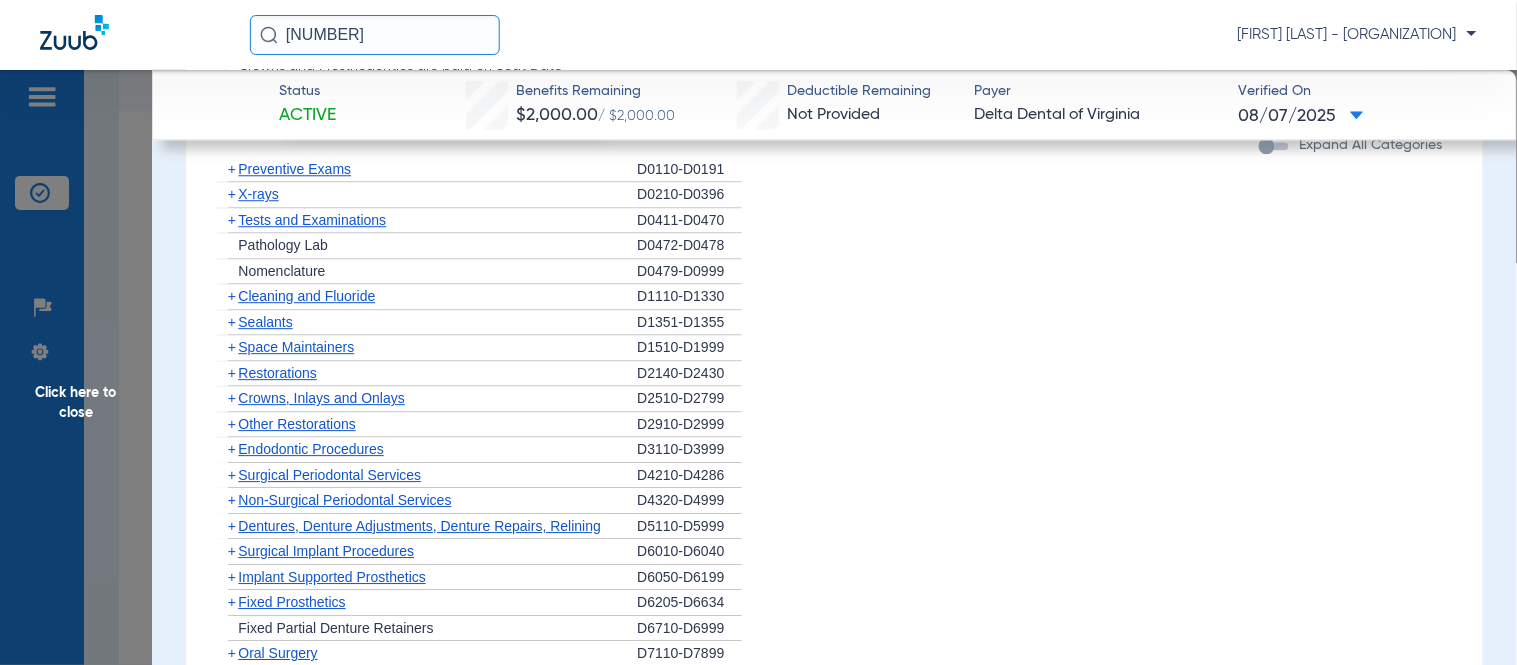 click on "+" 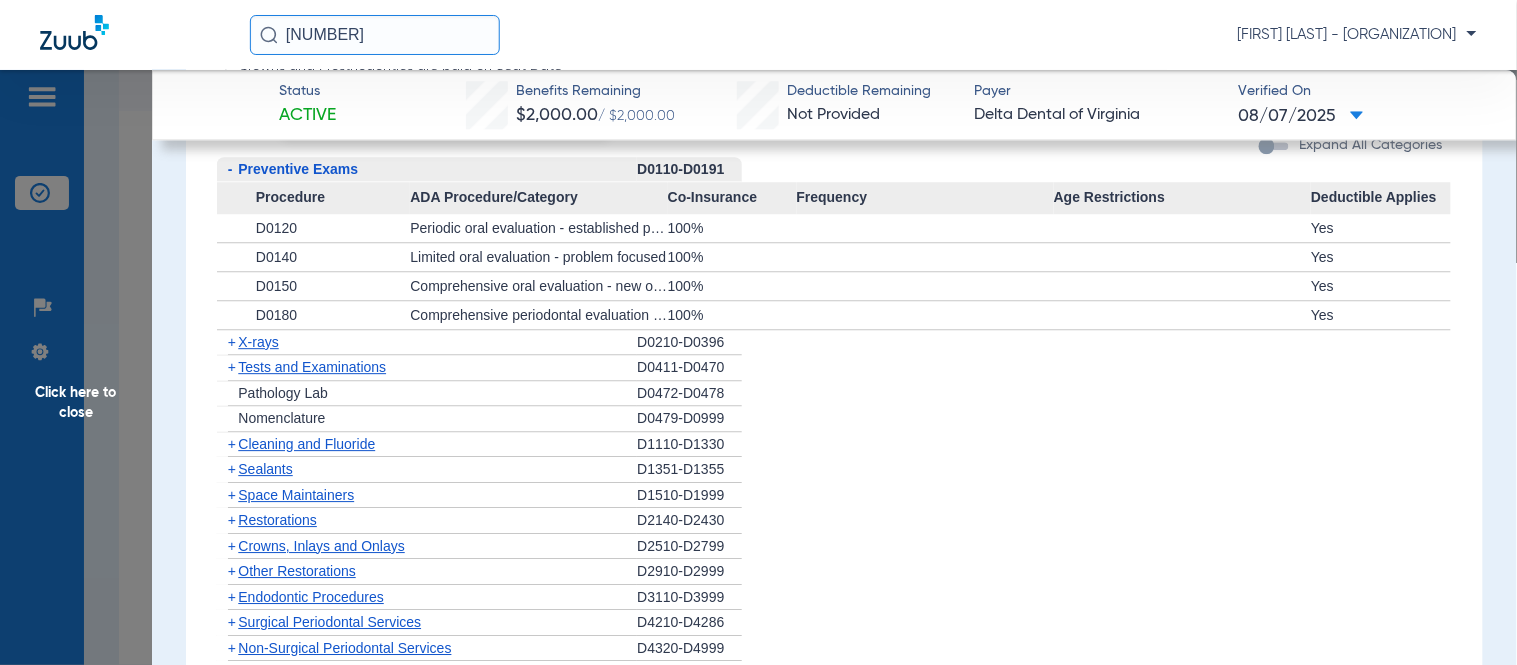 click on "+" 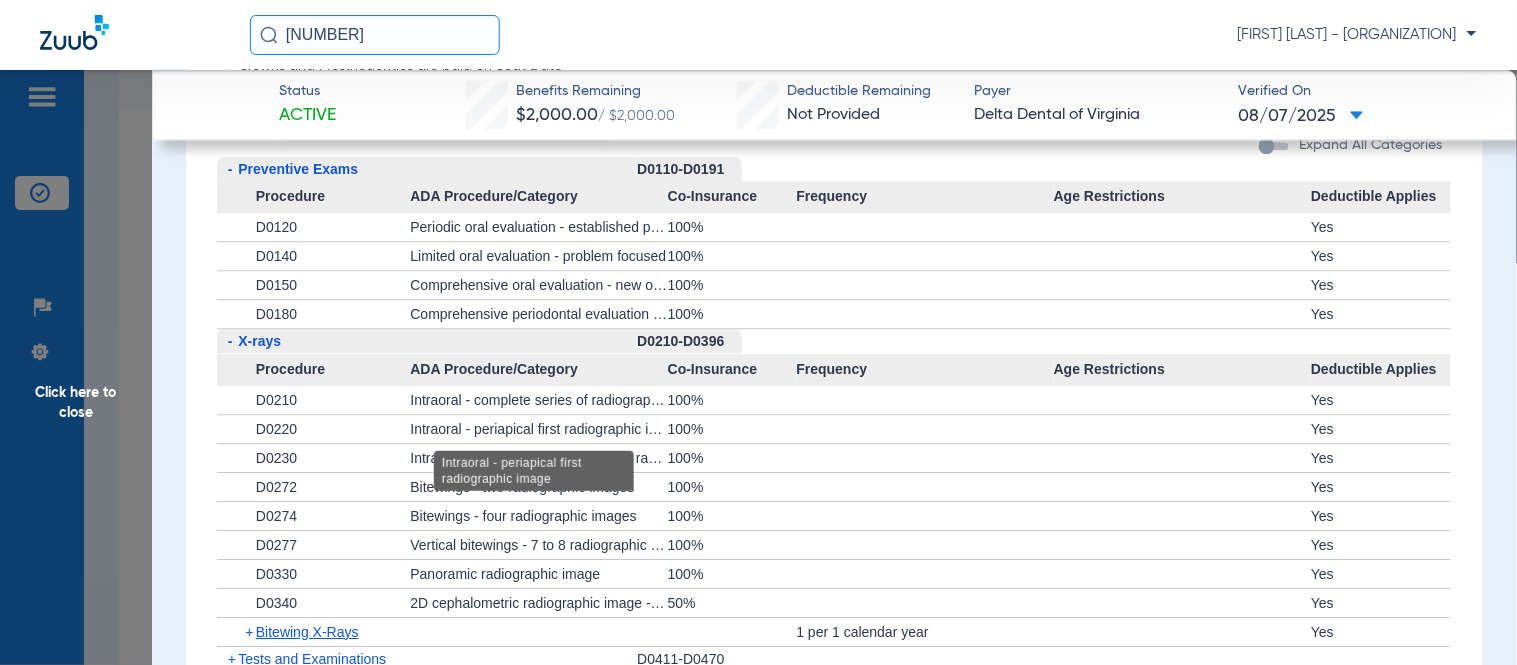 scroll, scrollTop: 1444, scrollLeft: 0, axis: vertical 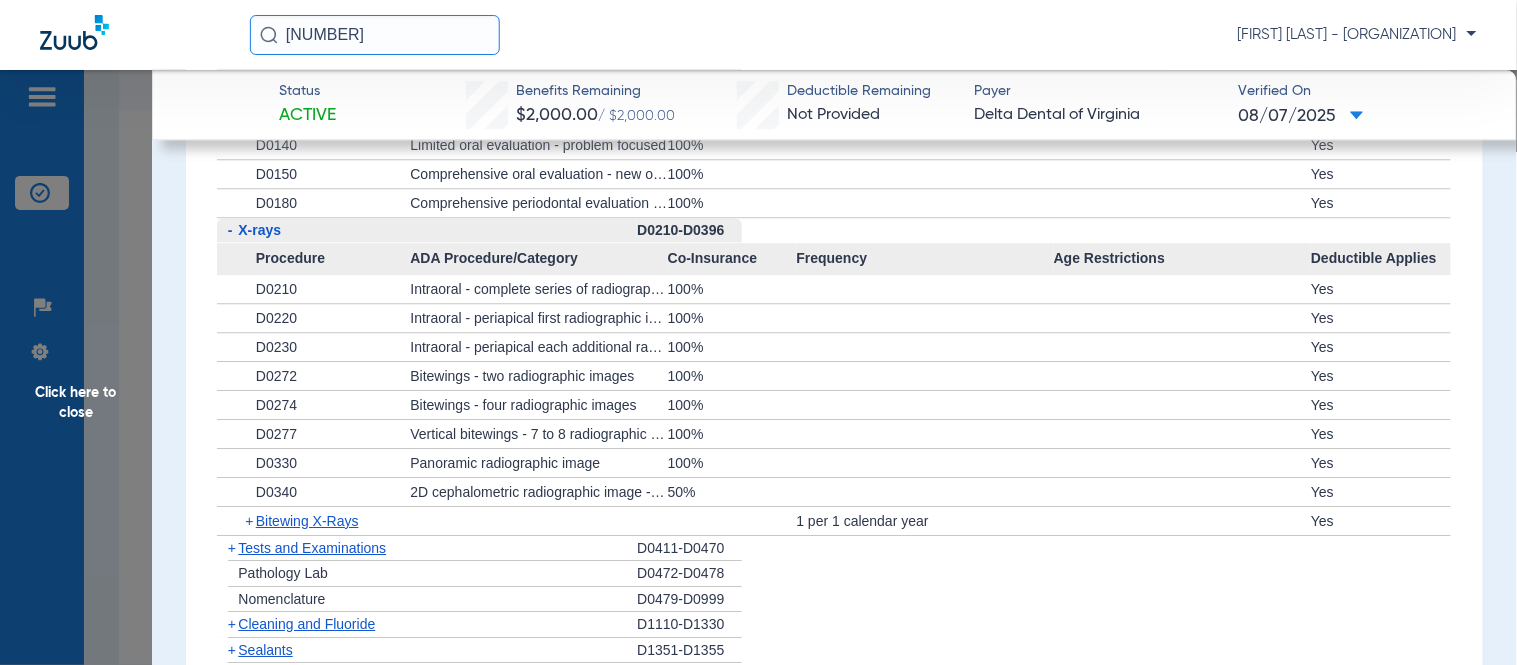 click on "+" 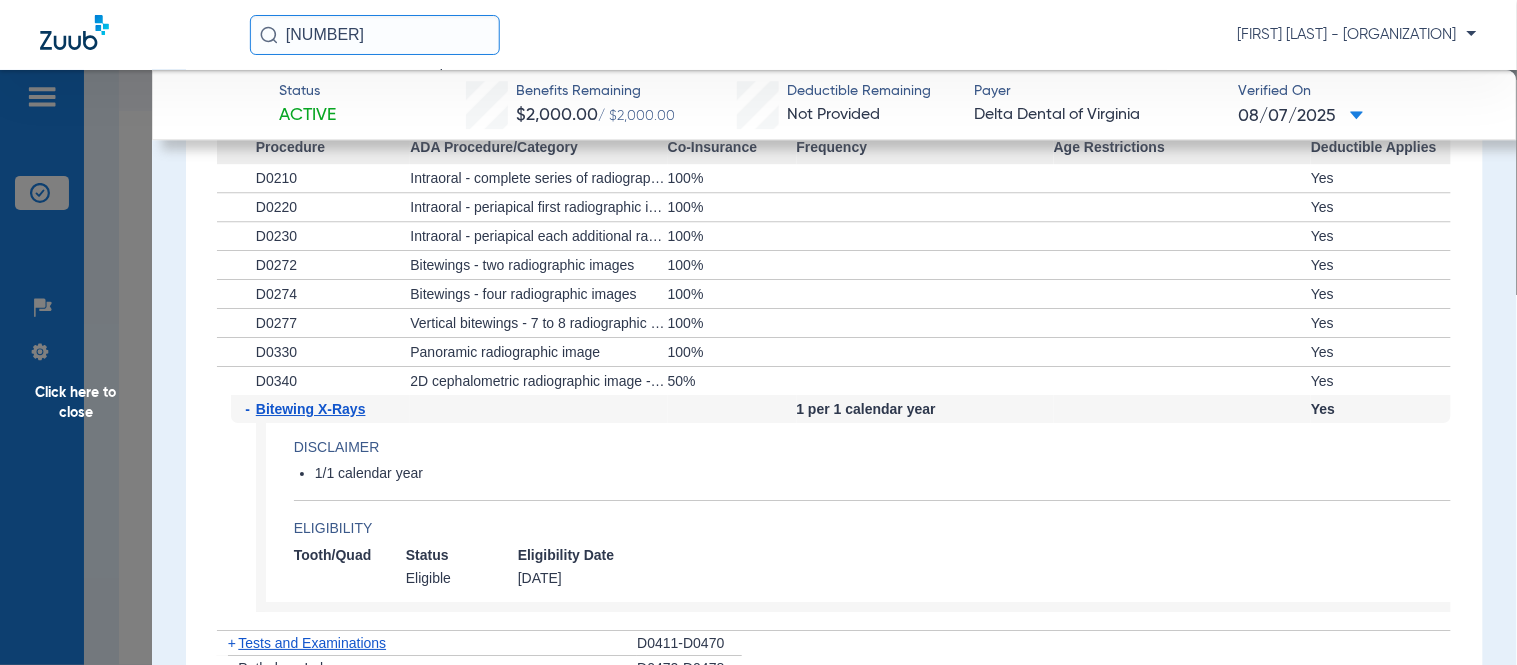 scroll, scrollTop: 1666, scrollLeft: 0, axis: vertical 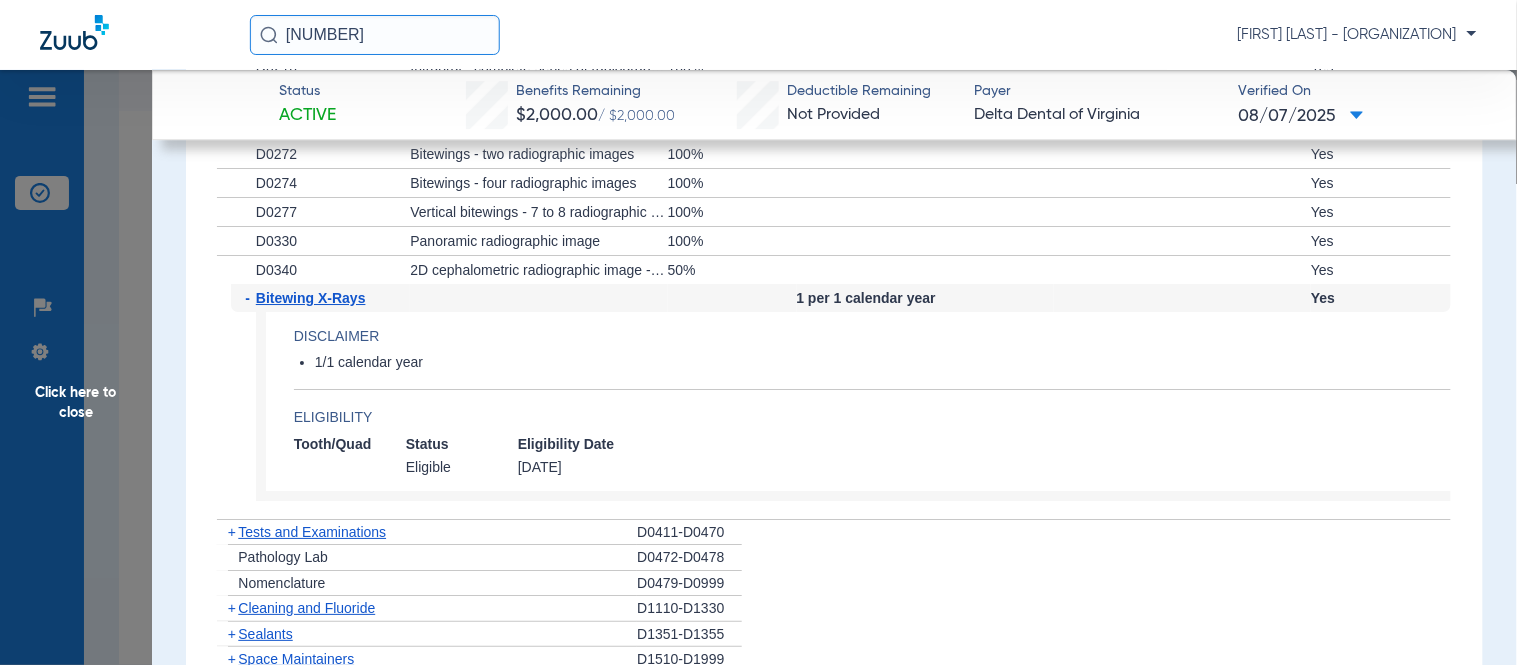 click on "-" 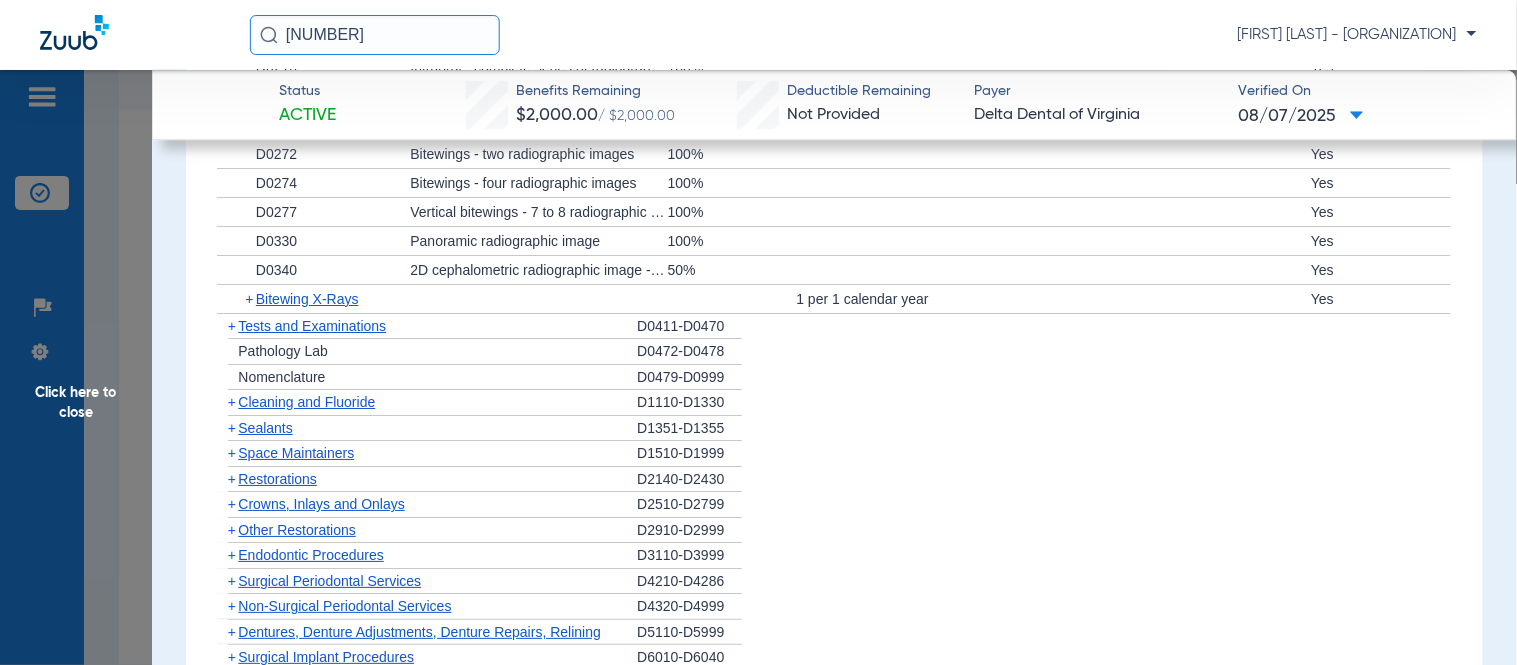 click on "+" 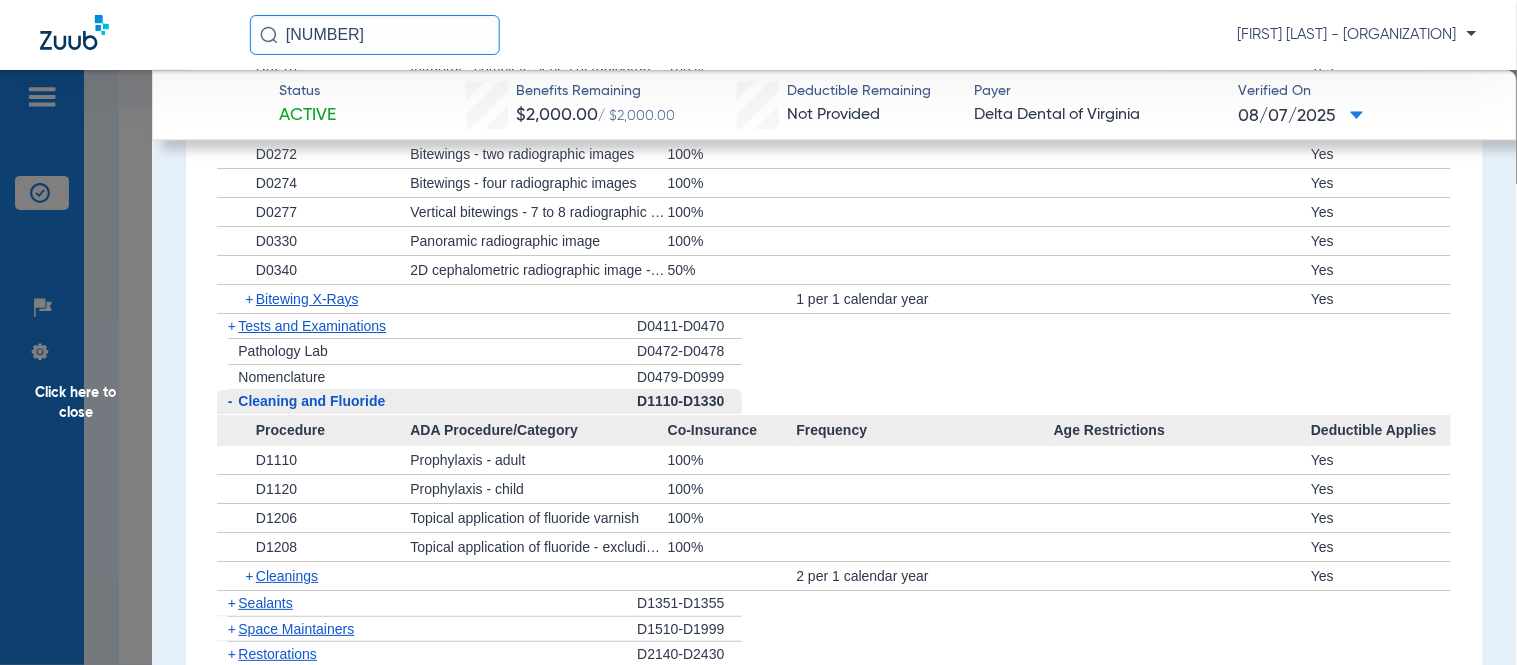 click on "+" 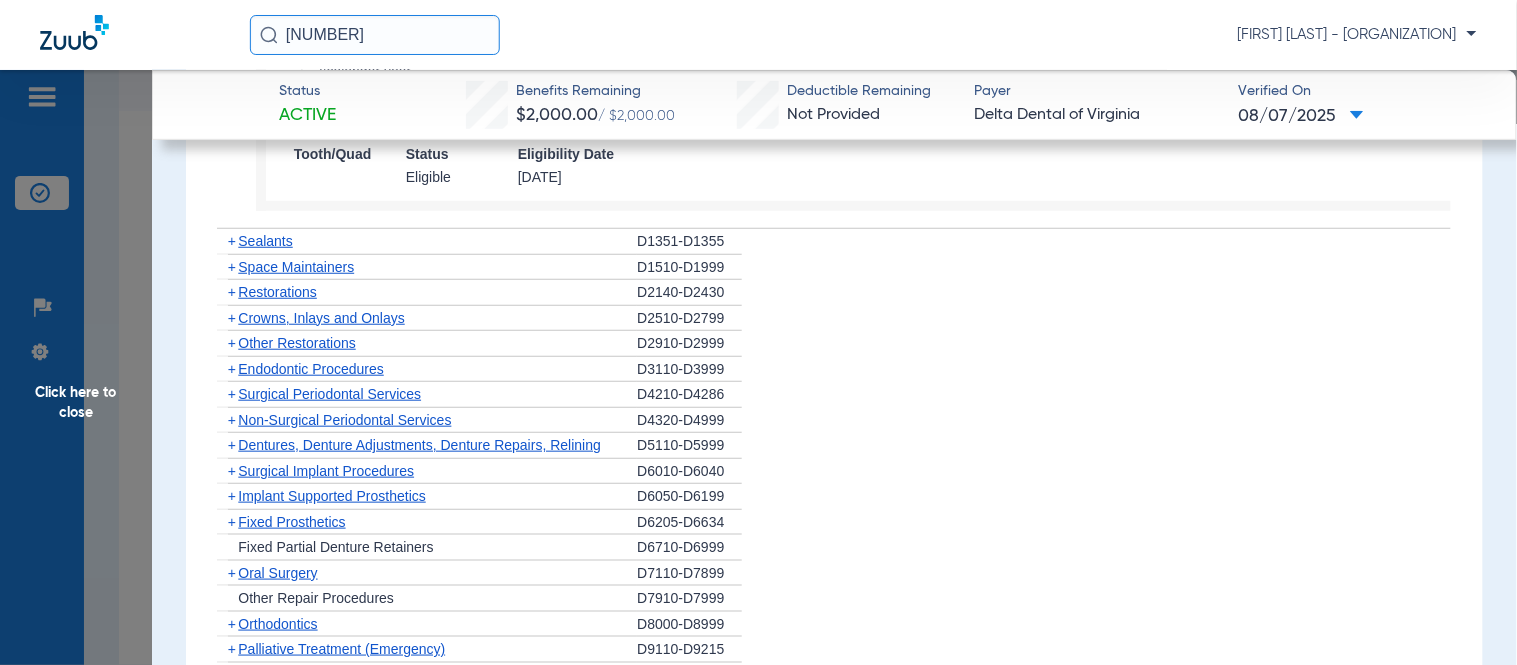 scroll, scrollTop: 2231, scrollLeft: 0, axis: vertical 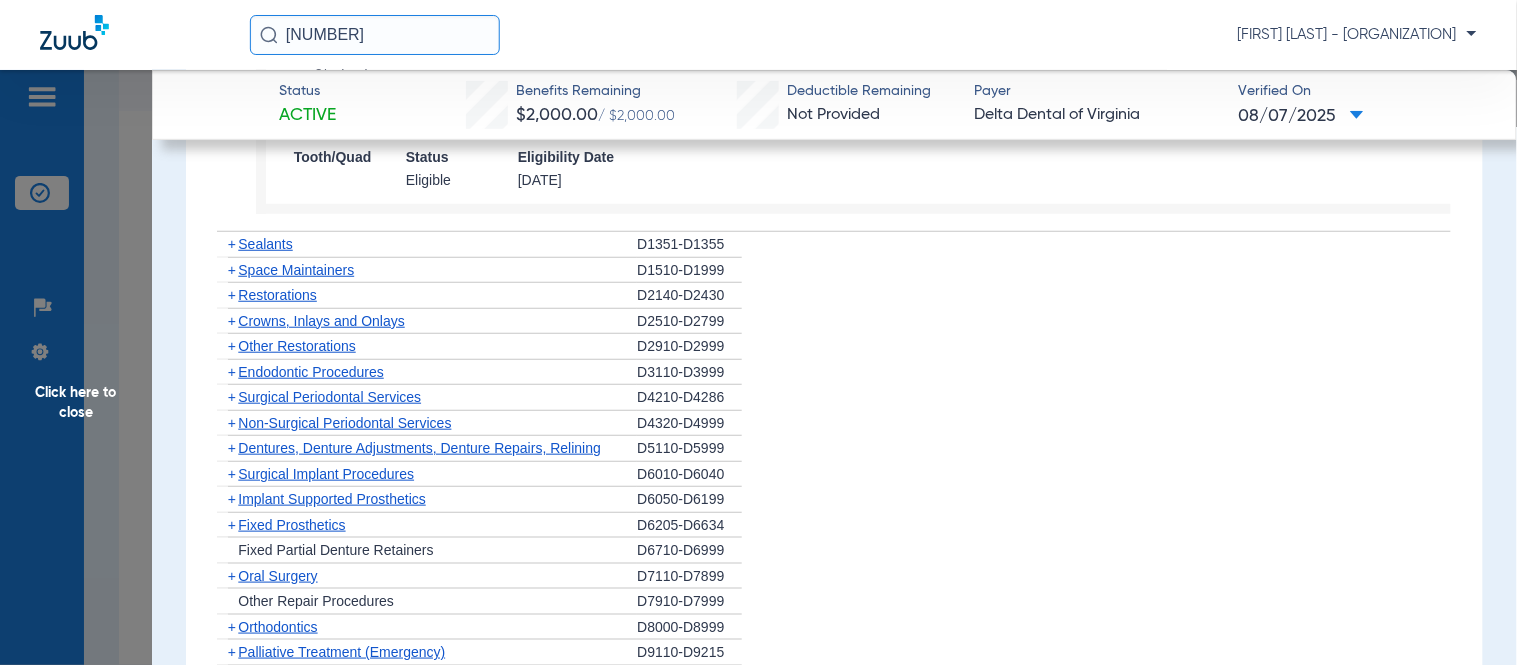 click on "Click here to close" 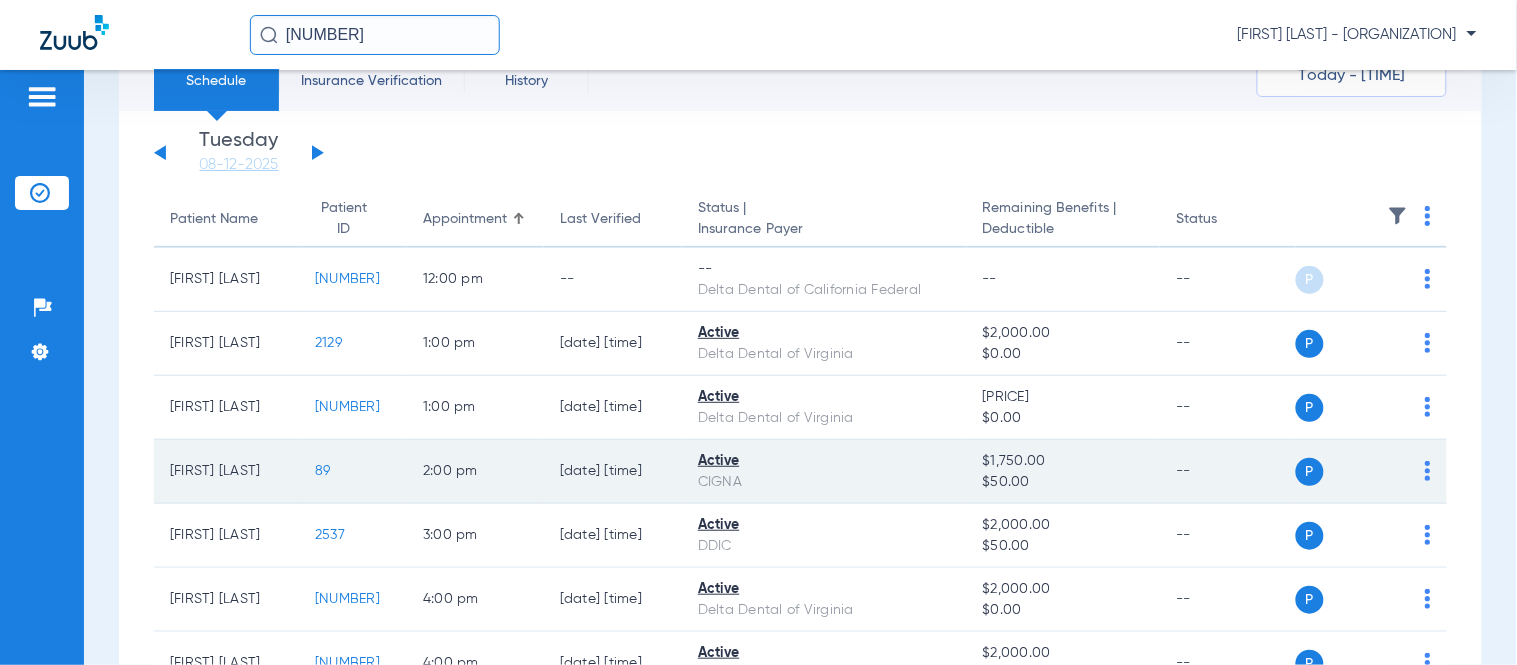 click on "89" 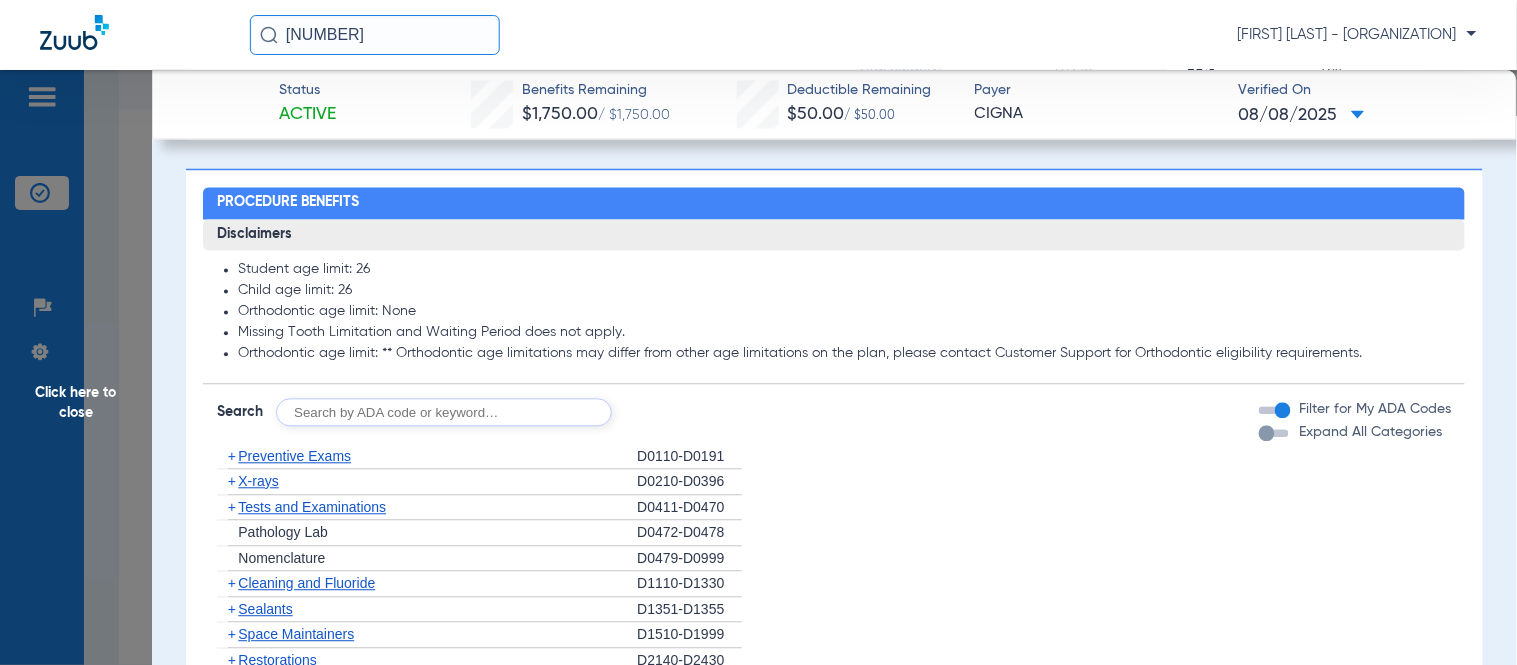 scroll, scrollTop: 1111, scrollLeft: 0, axis: vertical 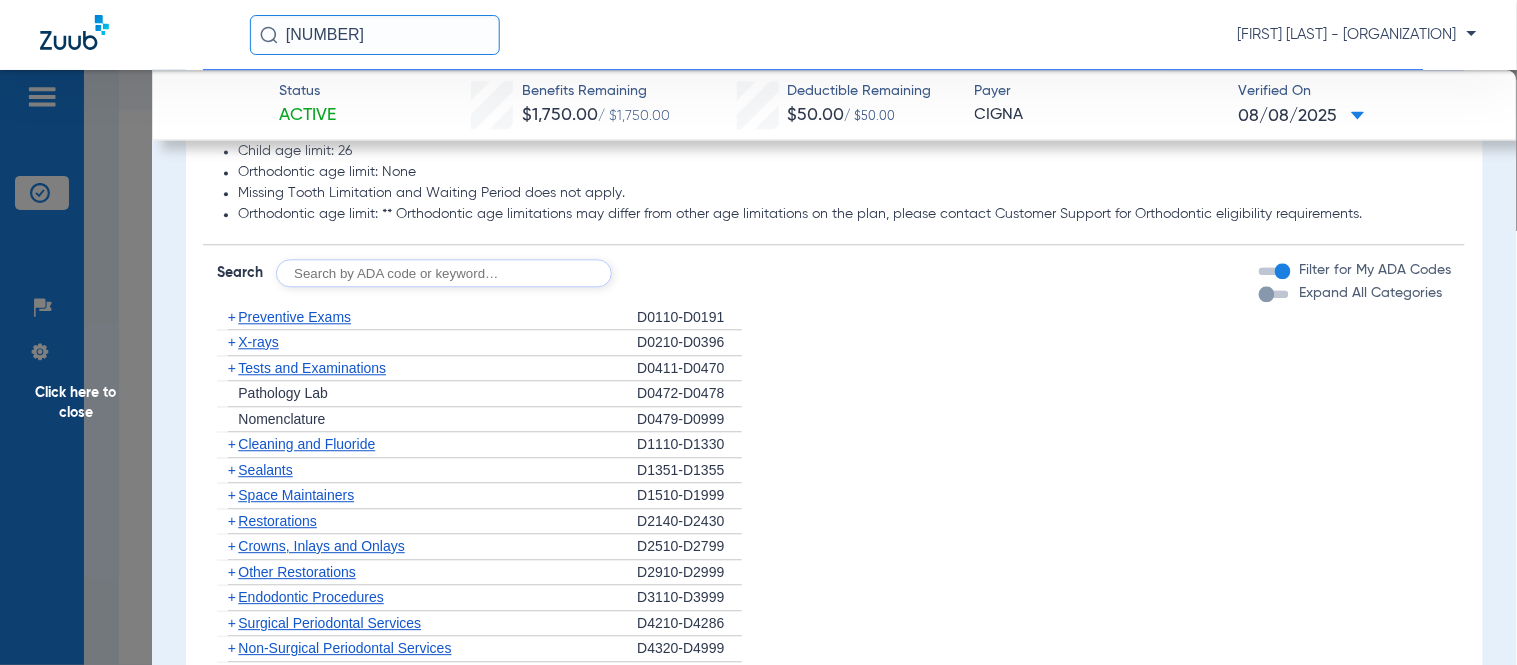 click on "+" 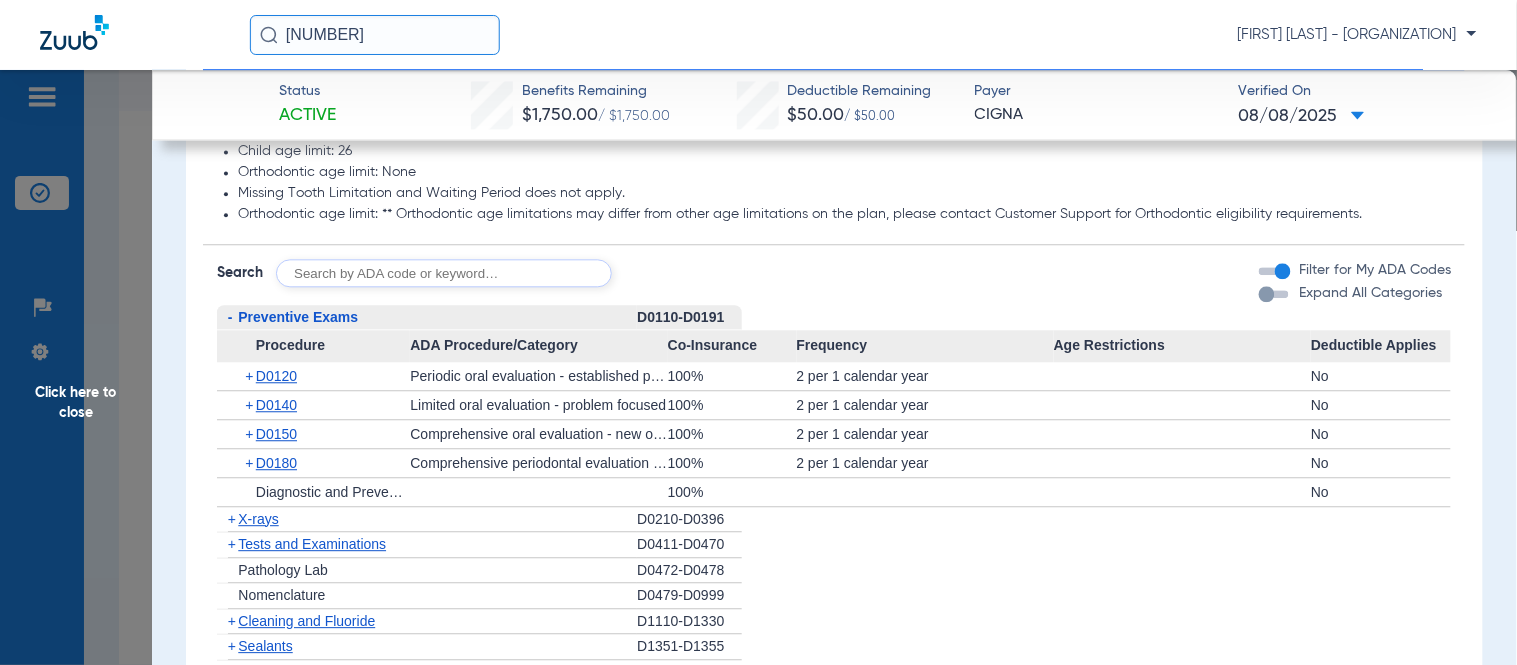 click on "+" 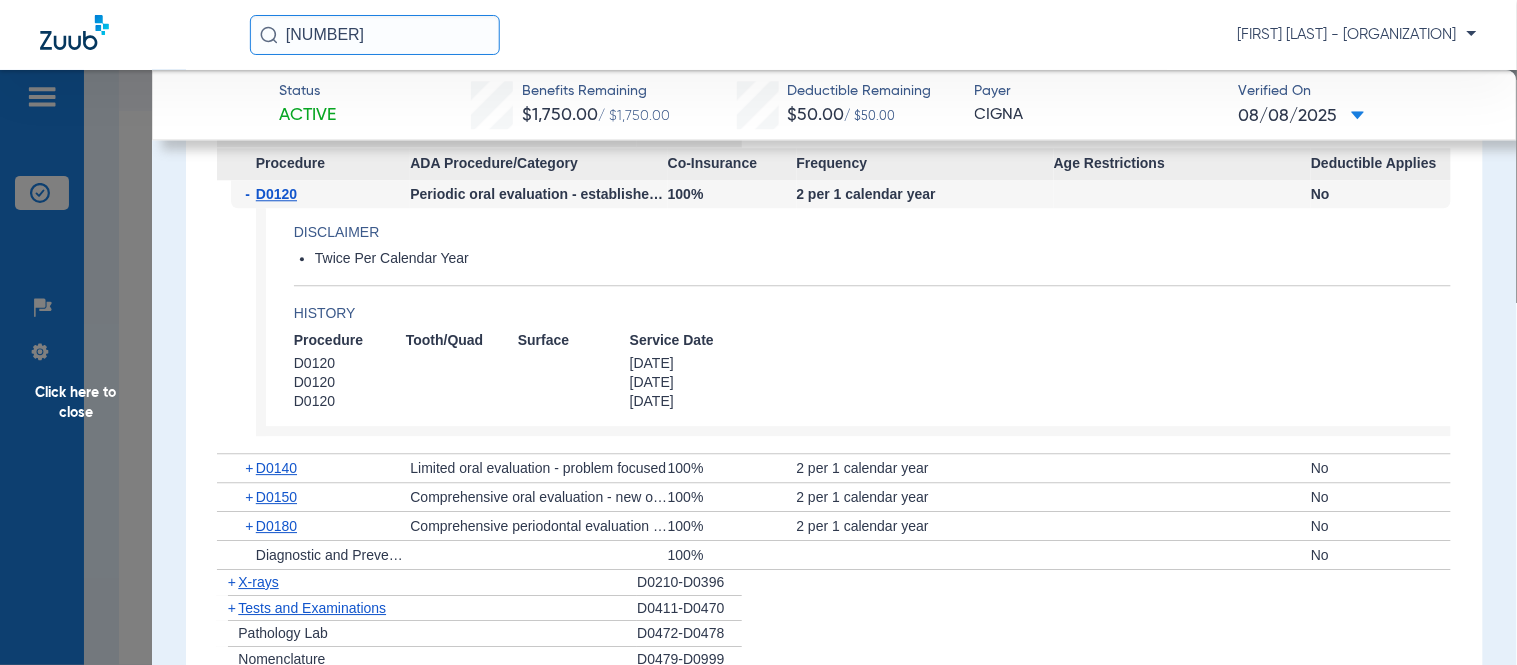 scroll, scrollTop: 1333, scrollLeft: 0, axis: vertical 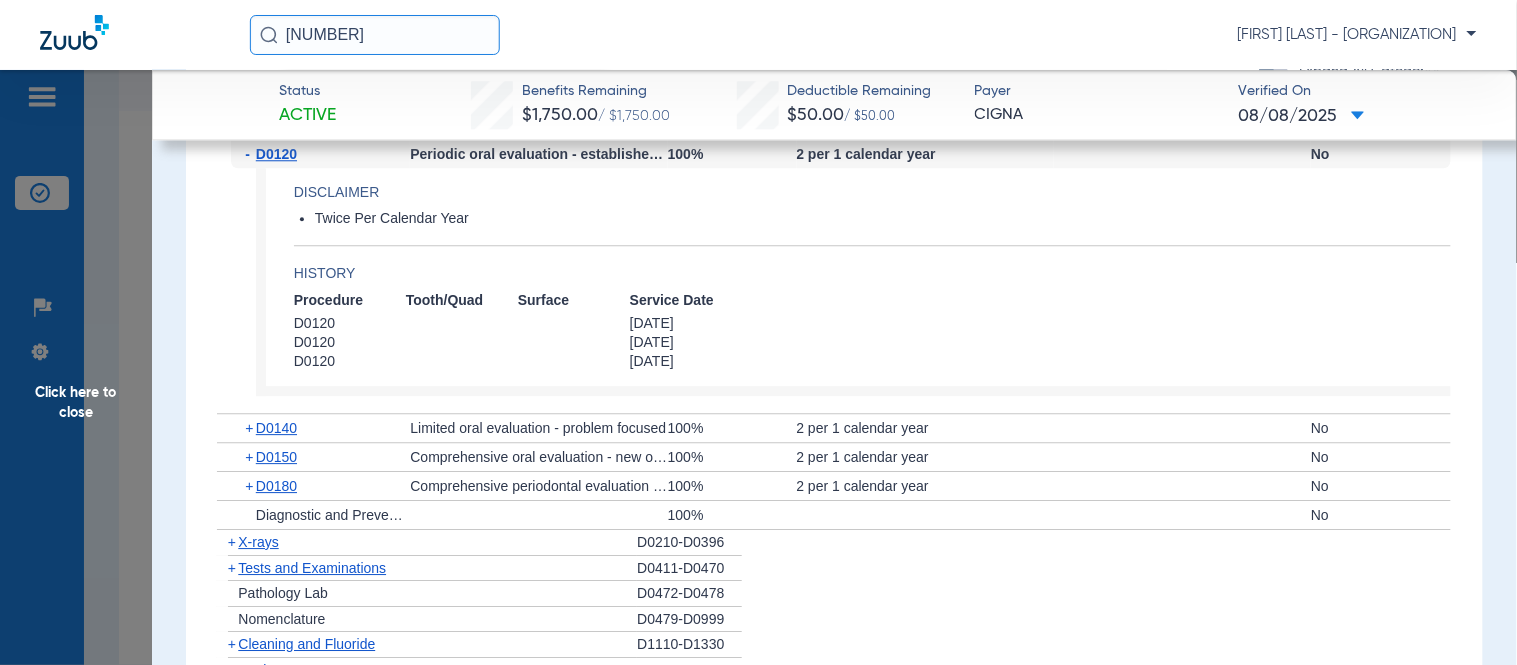click on "+" 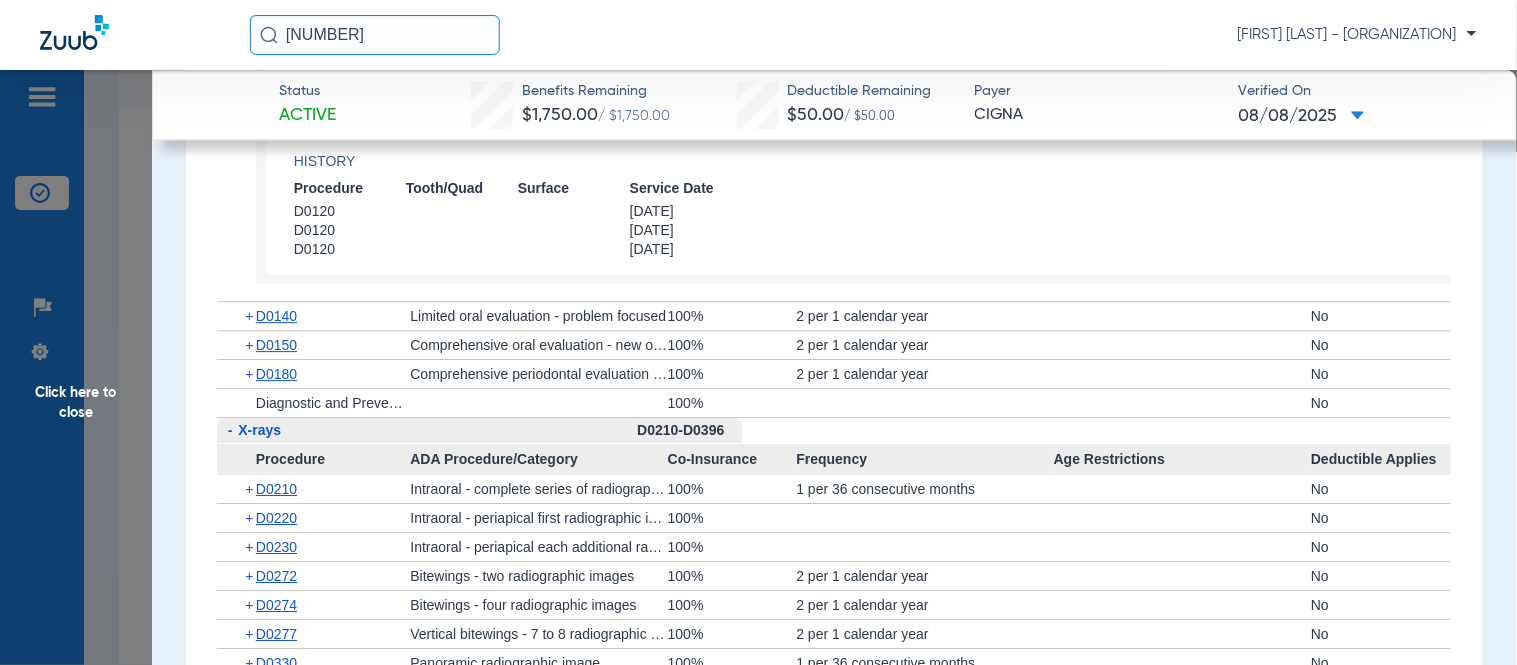 scroll, scrollTop: 1555, scrollLeft: 0, axis: vertical 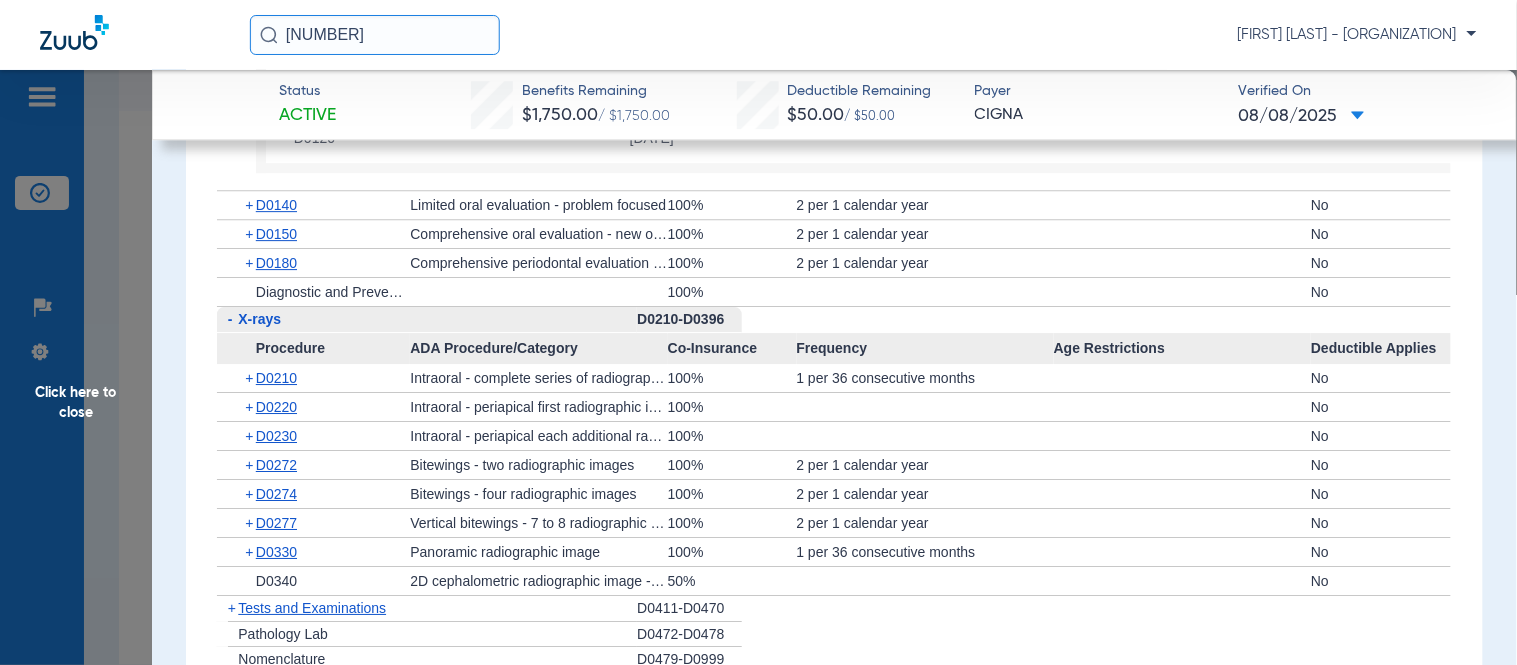 click on "+" 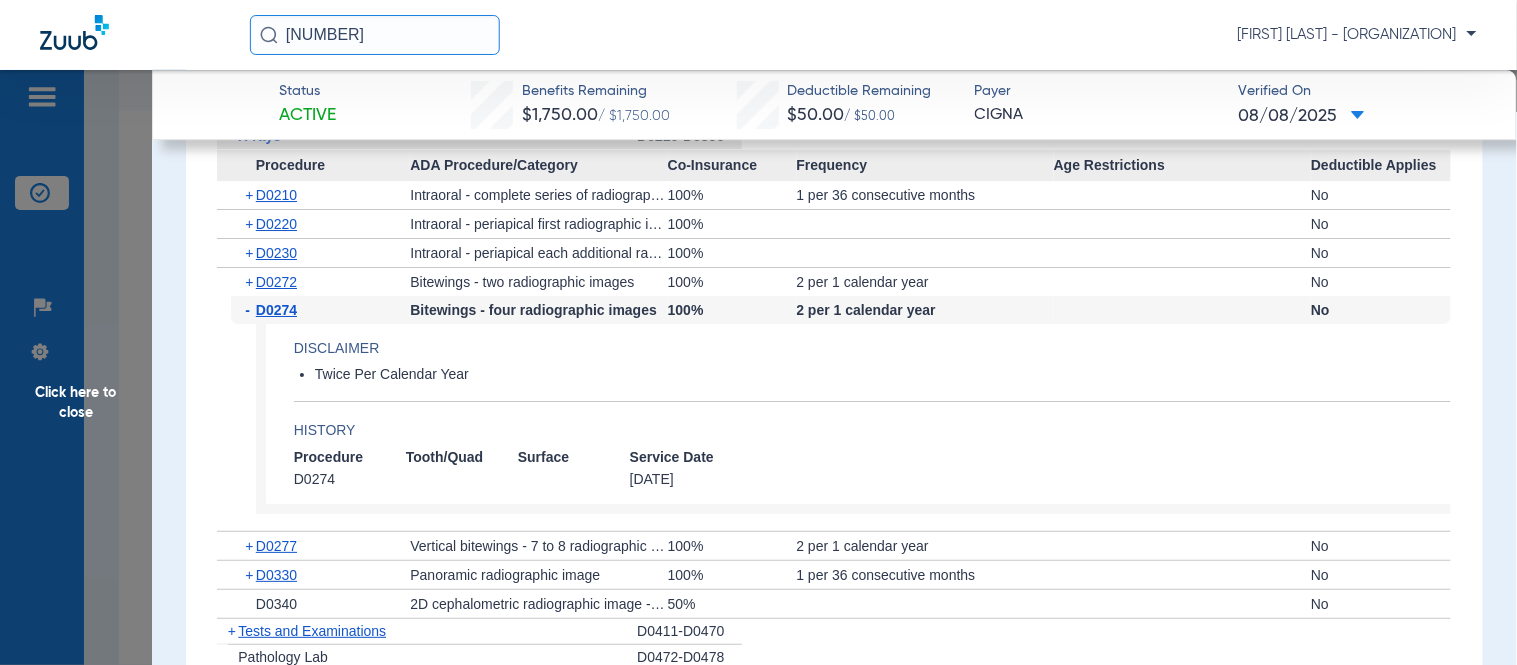 scroll, scrollTop: 2000, scrollLeft: 0, axis: vertical 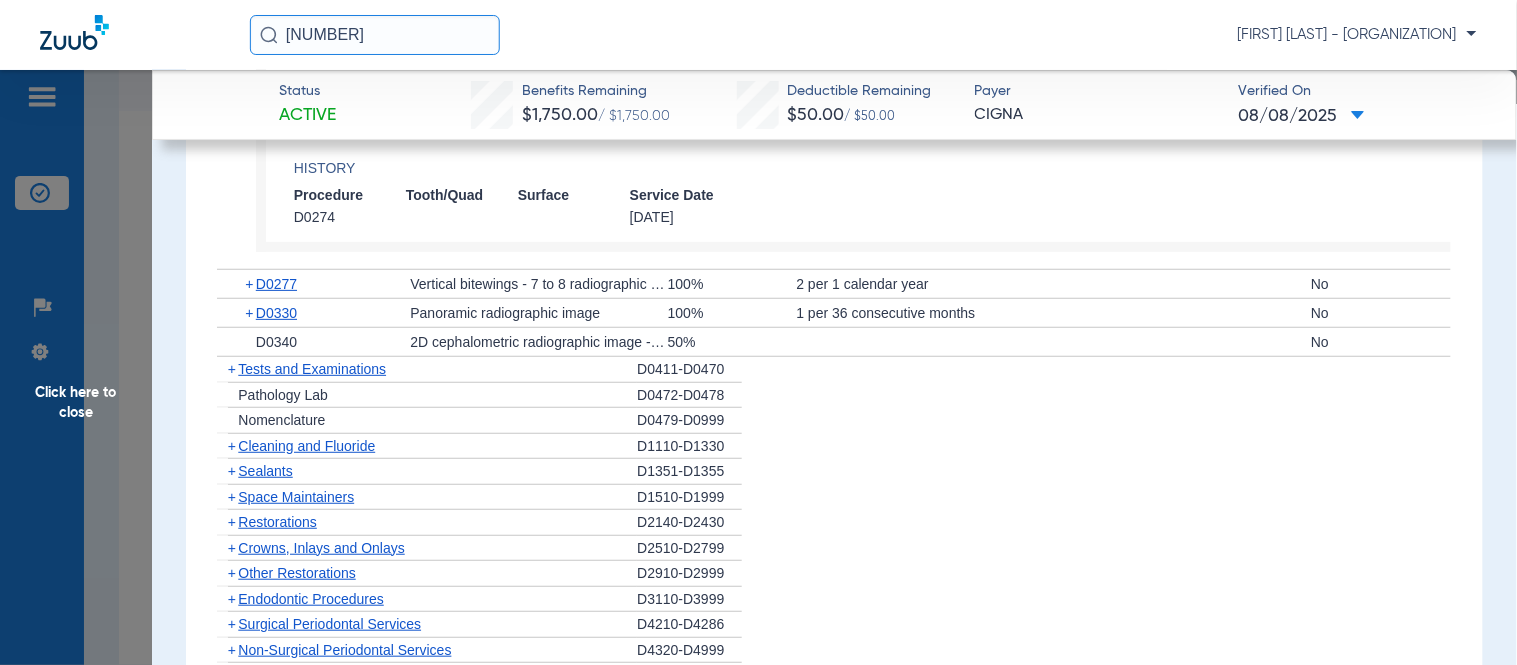 click on "+" 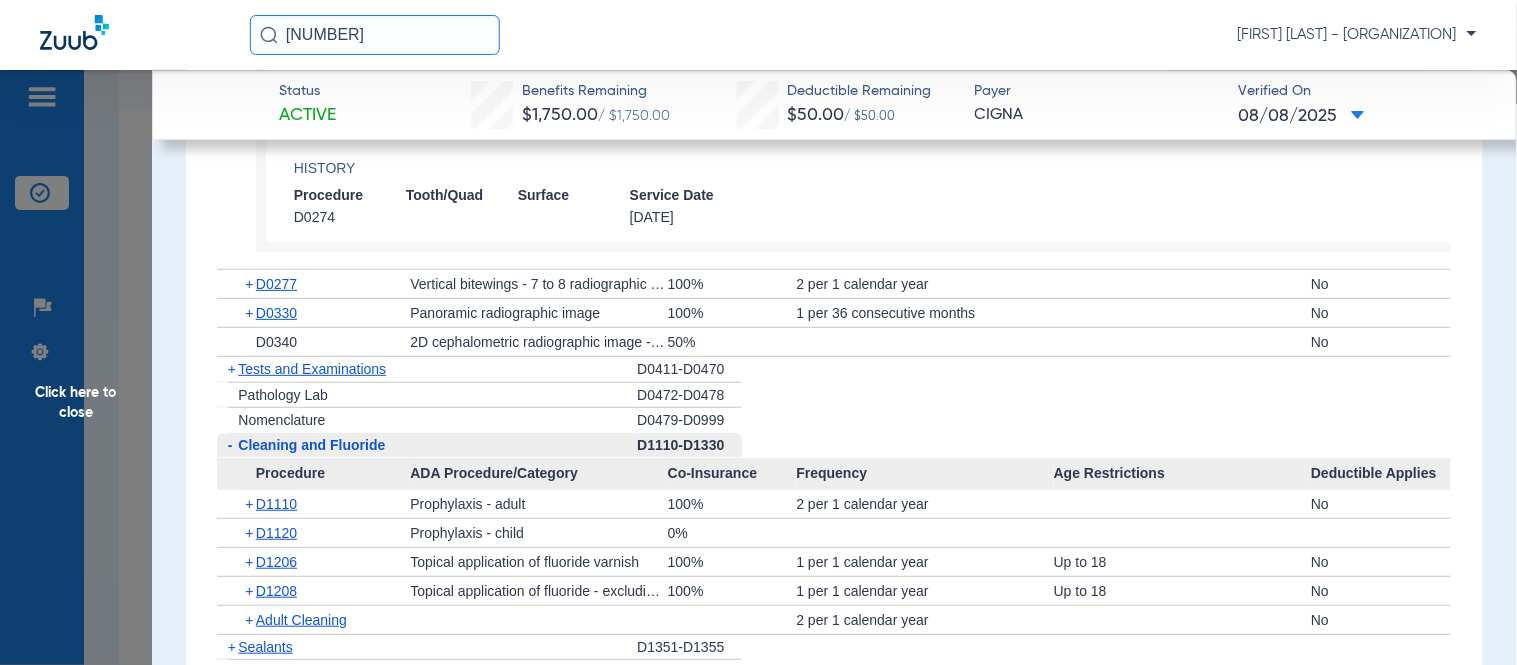click on "+" 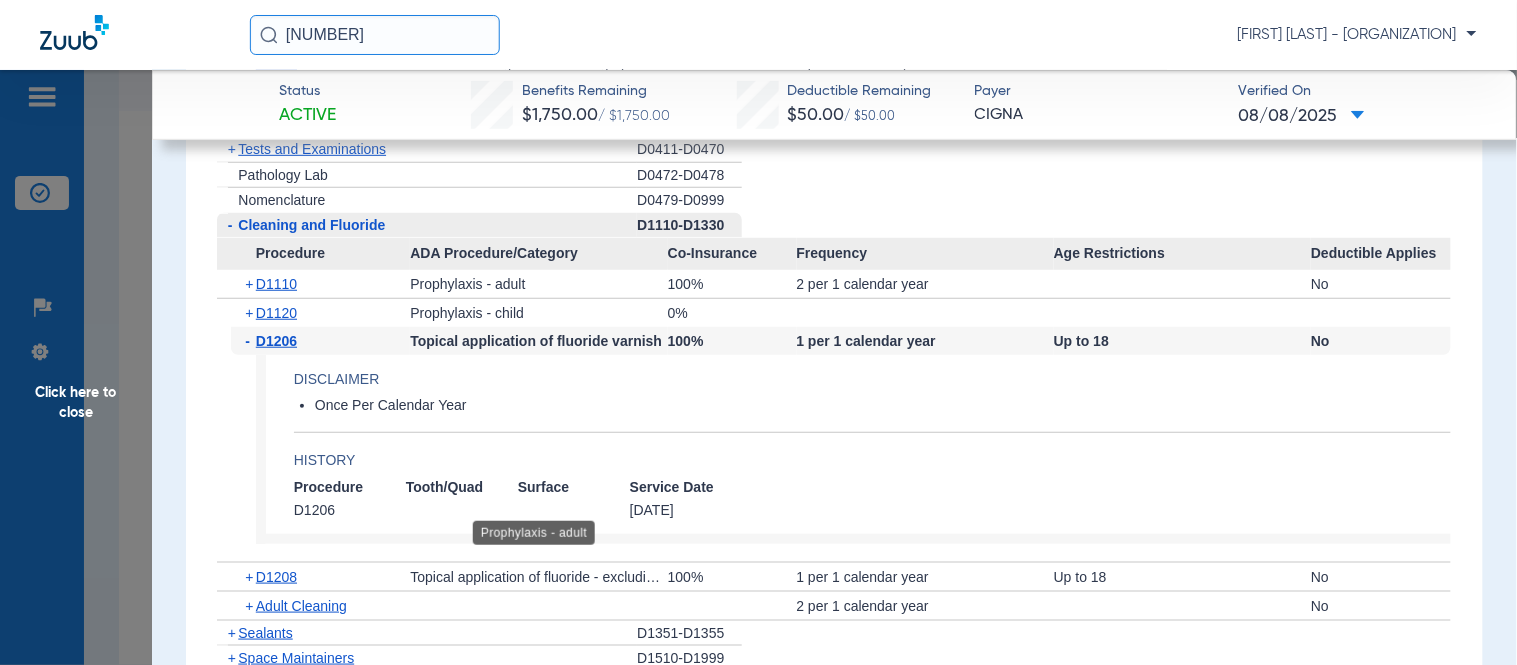 scroll, scrollTop: 2222, scrollLeft: 0, axis: vertical 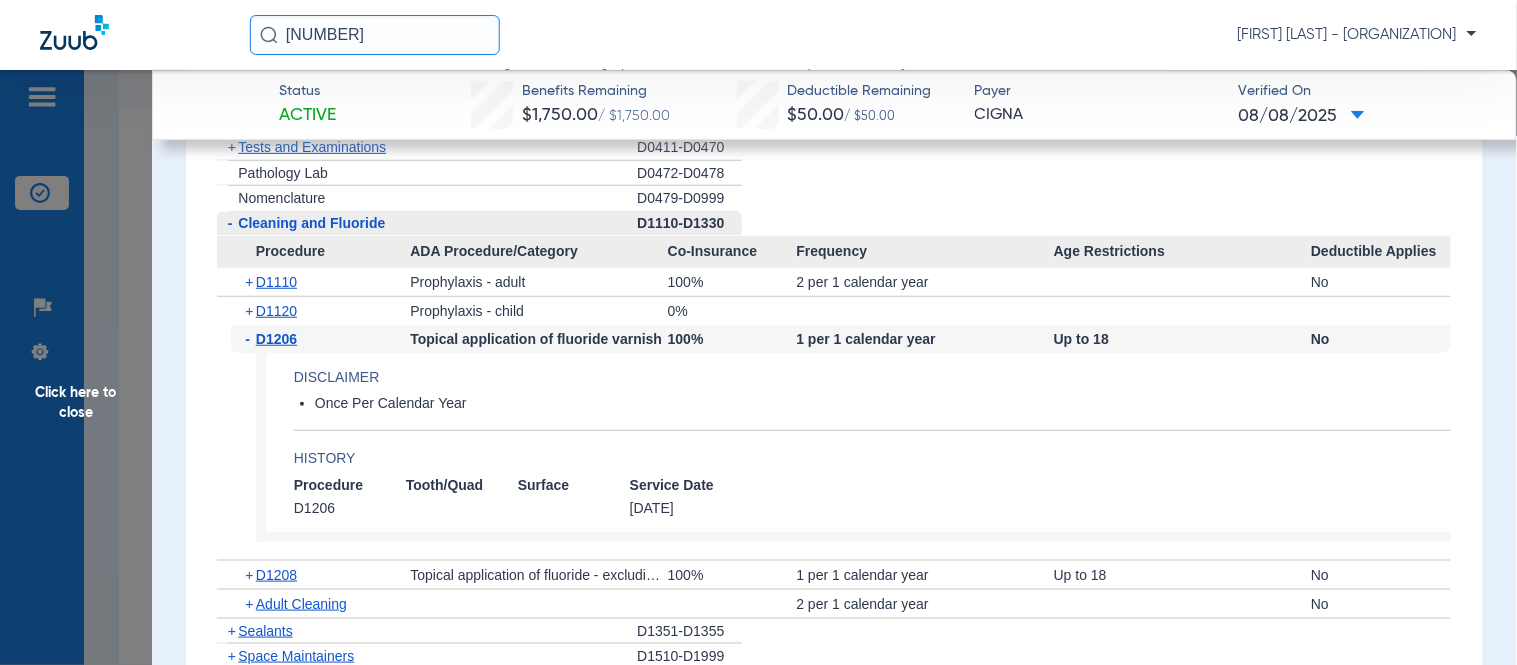 click on "Click here to close" 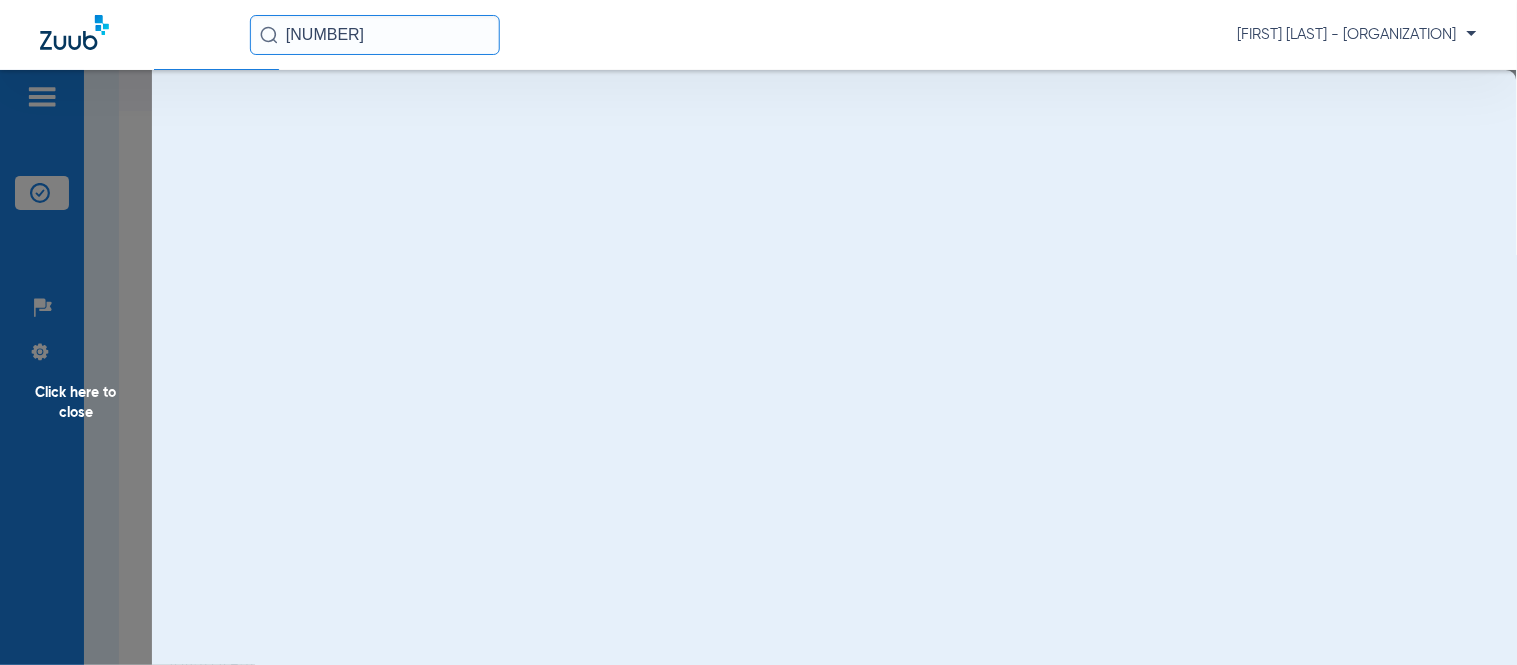 scroll, scrollTop: 0, scrollLeft: 0, axis: both 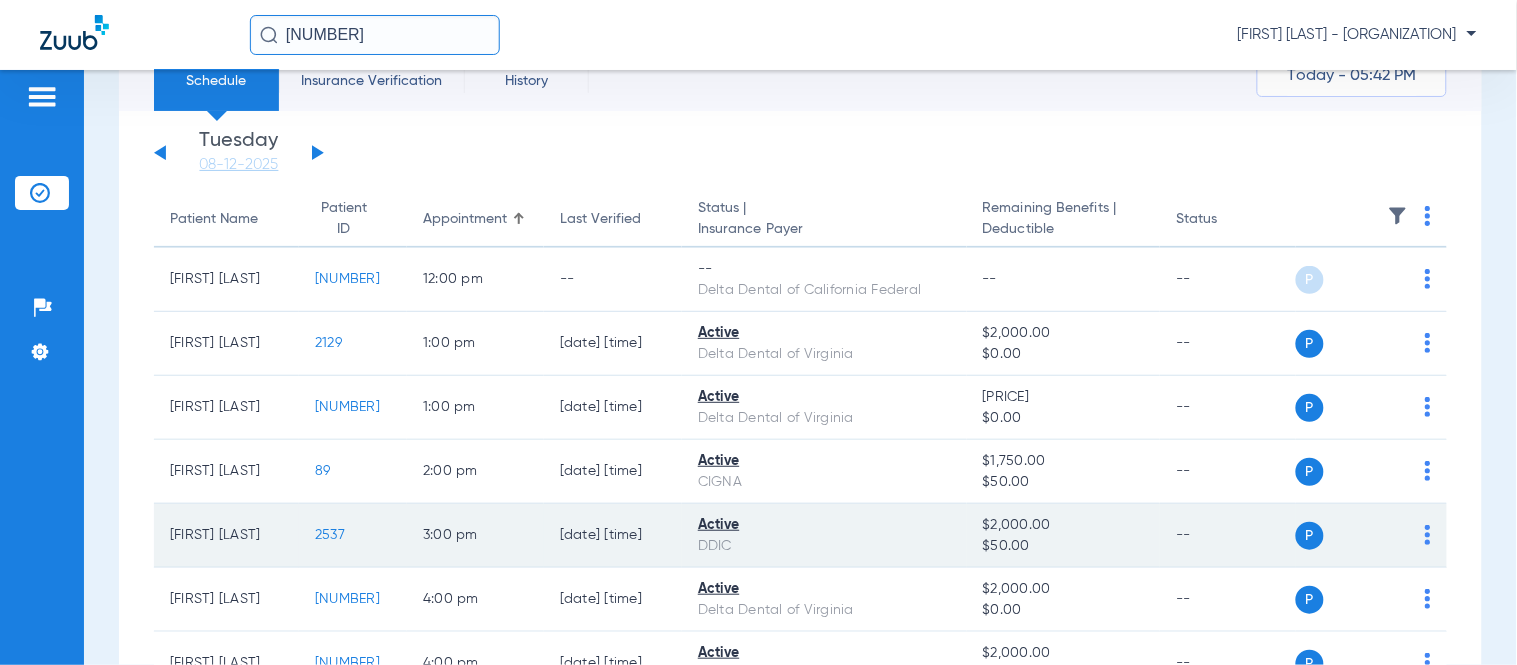 click on "2537" 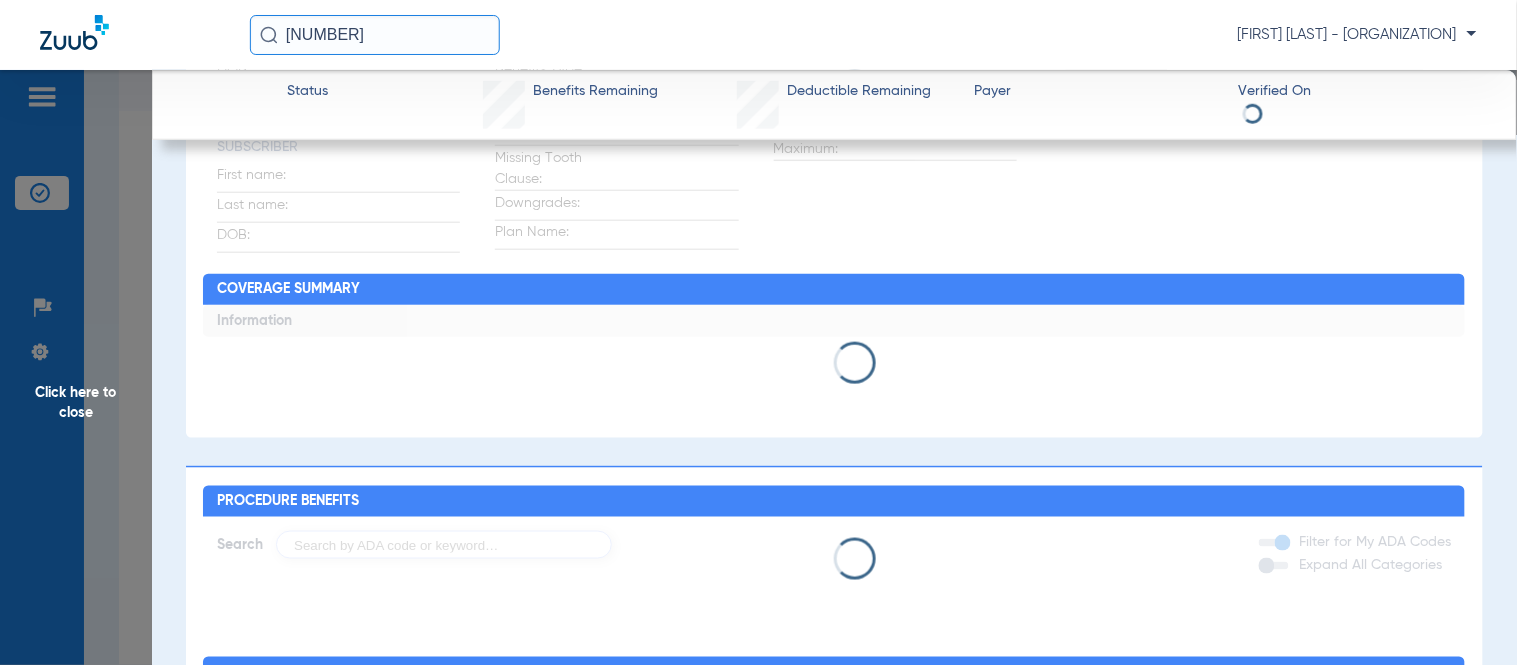 scroll, scrollTop: 437, scrollLeft: 0, axis: vertical 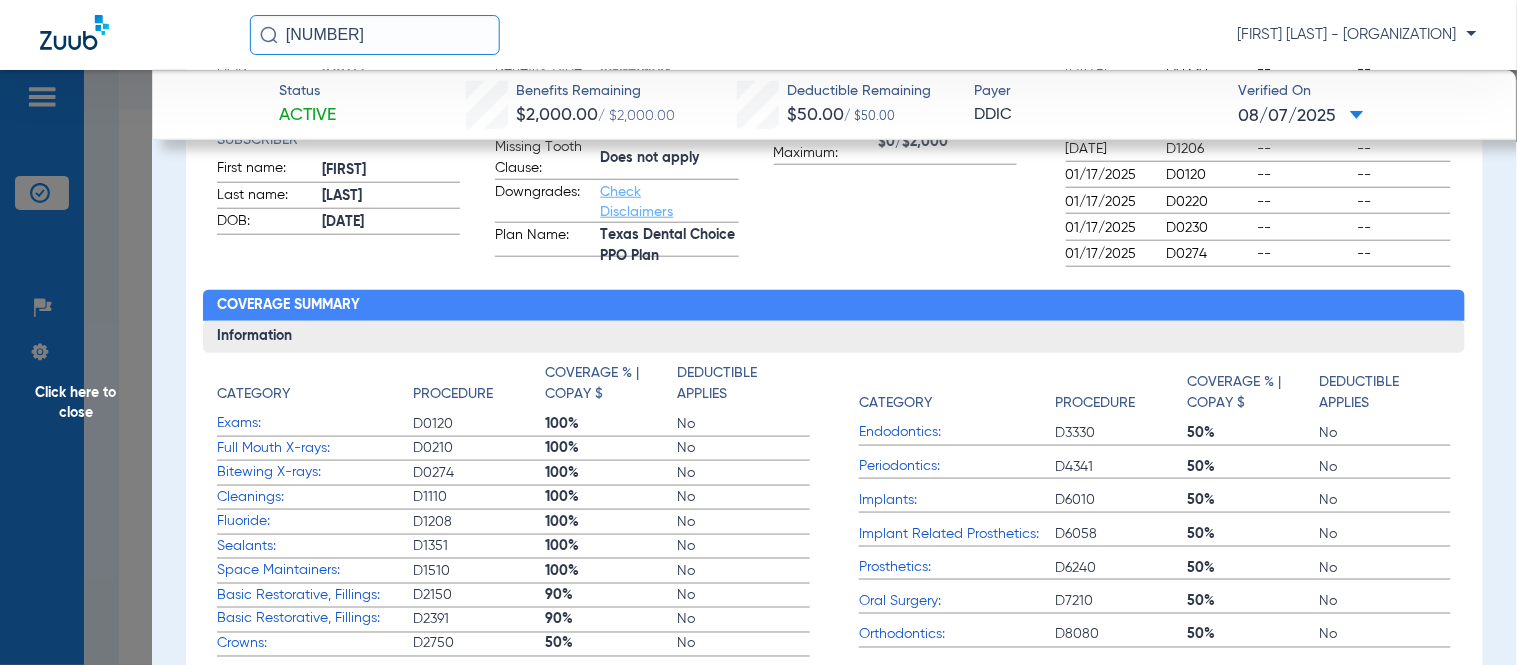 click on "Click here to close" 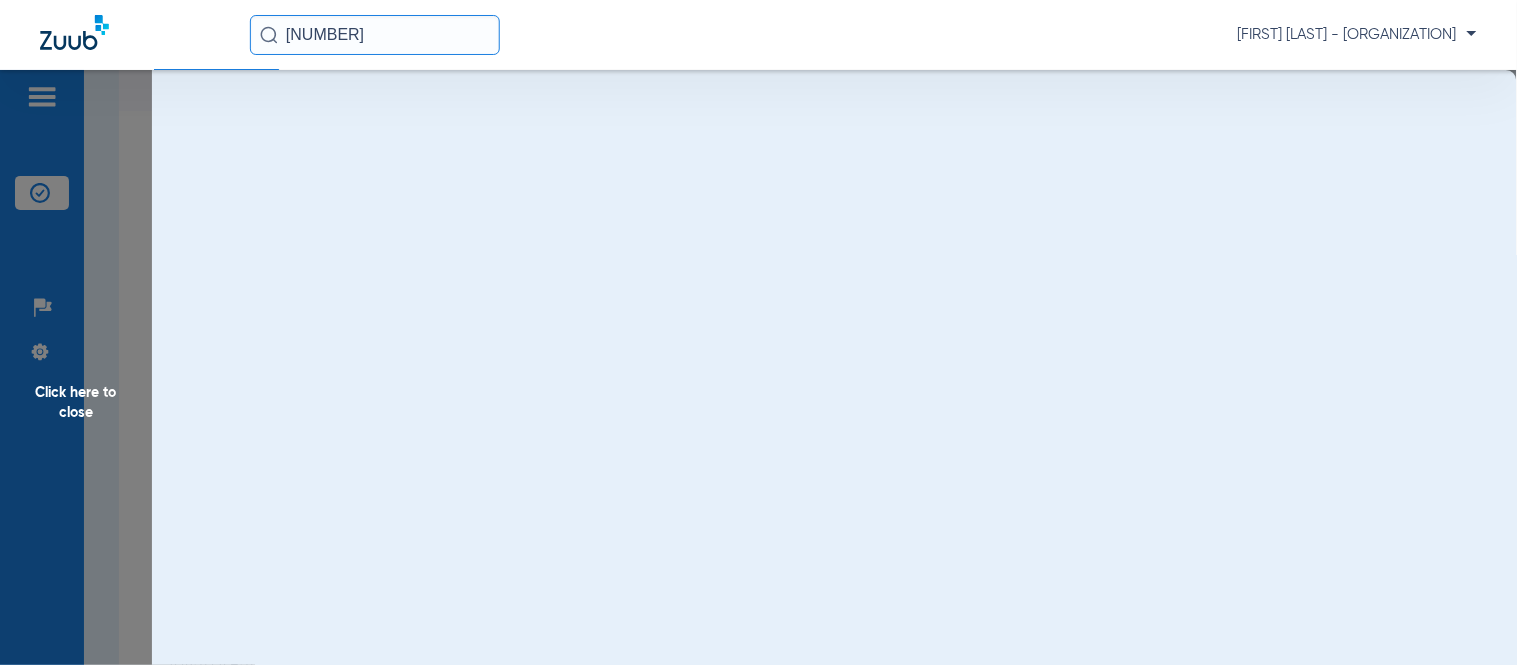 scroll, scrollTop: 0, scrollLeft: 0, axis: both 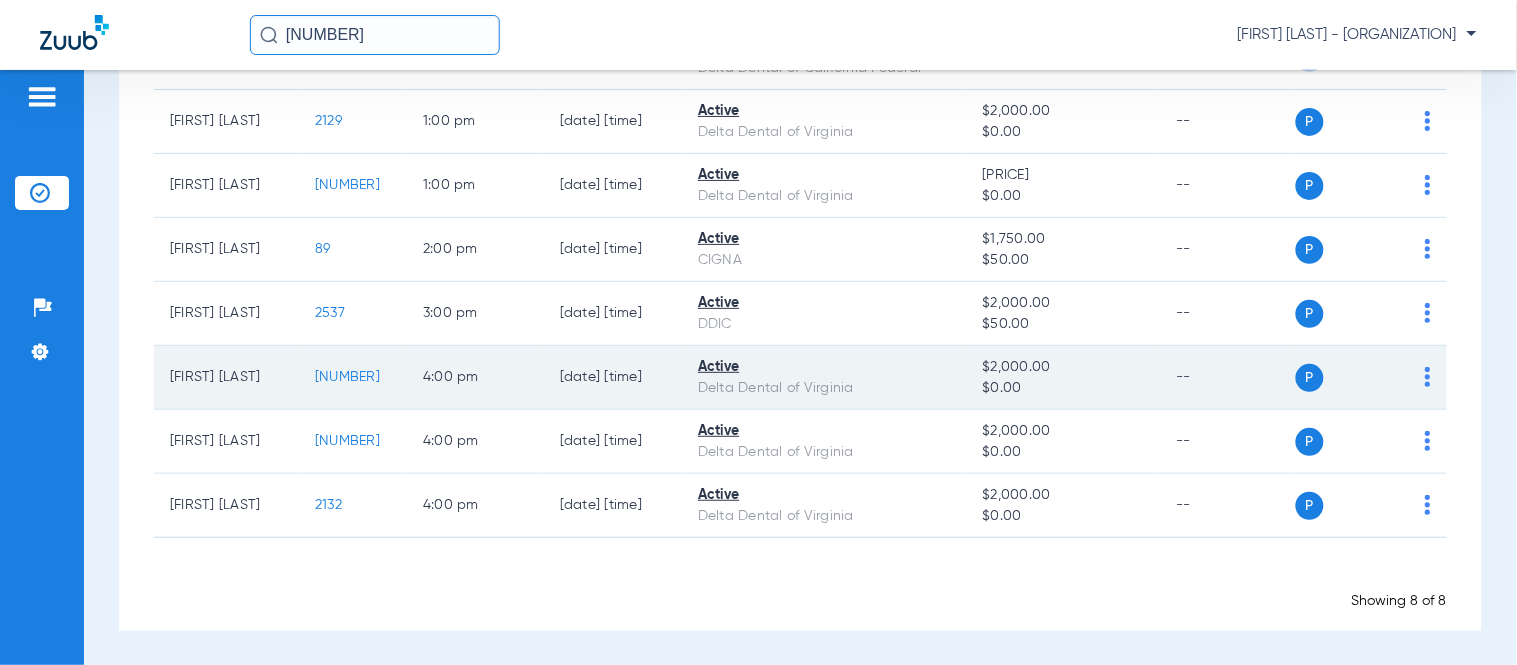 click on "[NUMBER]" 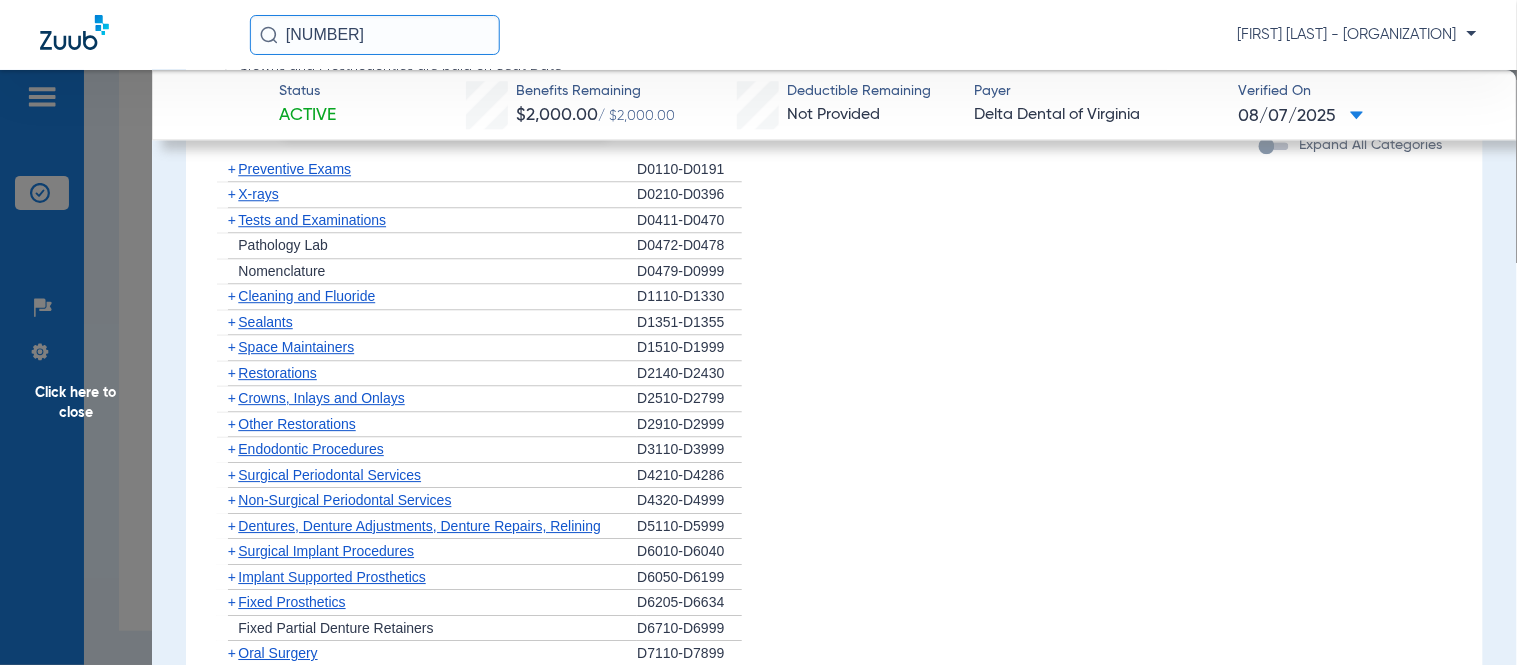 scroll, scrollTop: 1222, scrollLeft: 0, axis: vertical 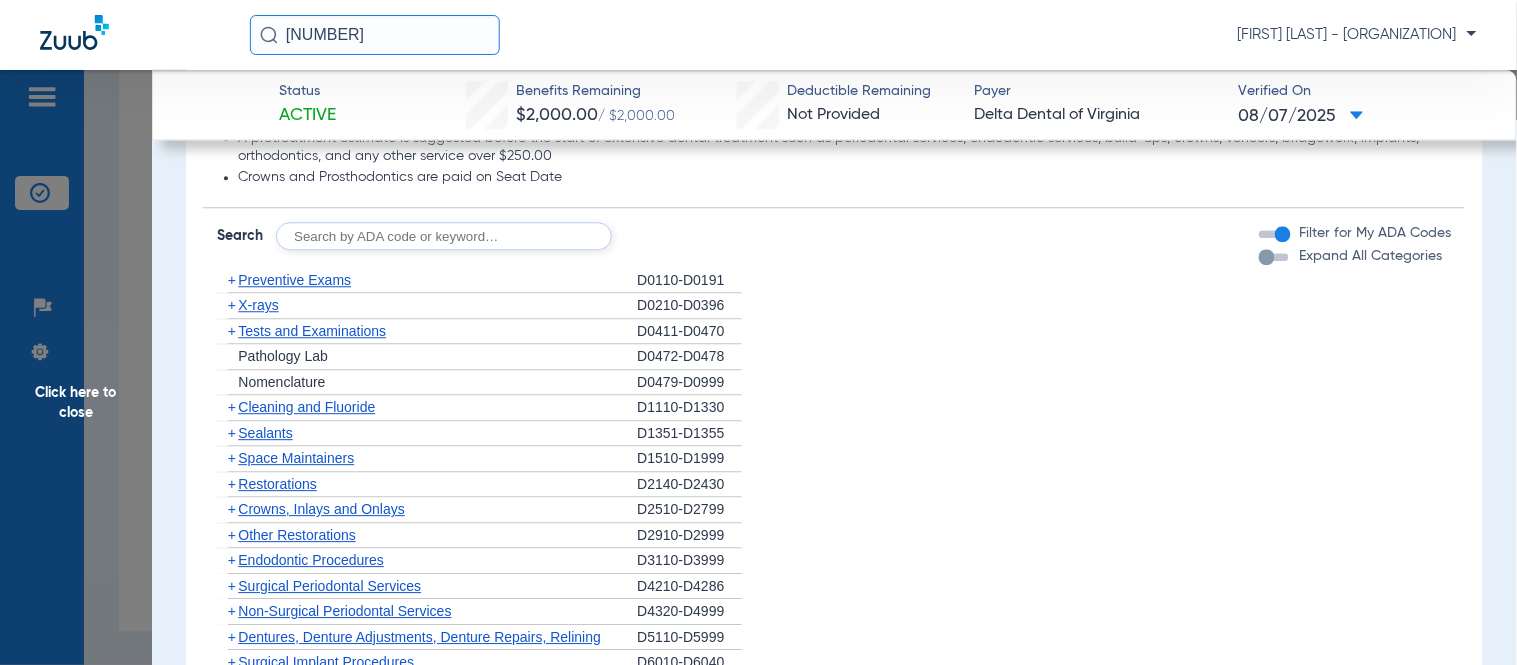click on "+" 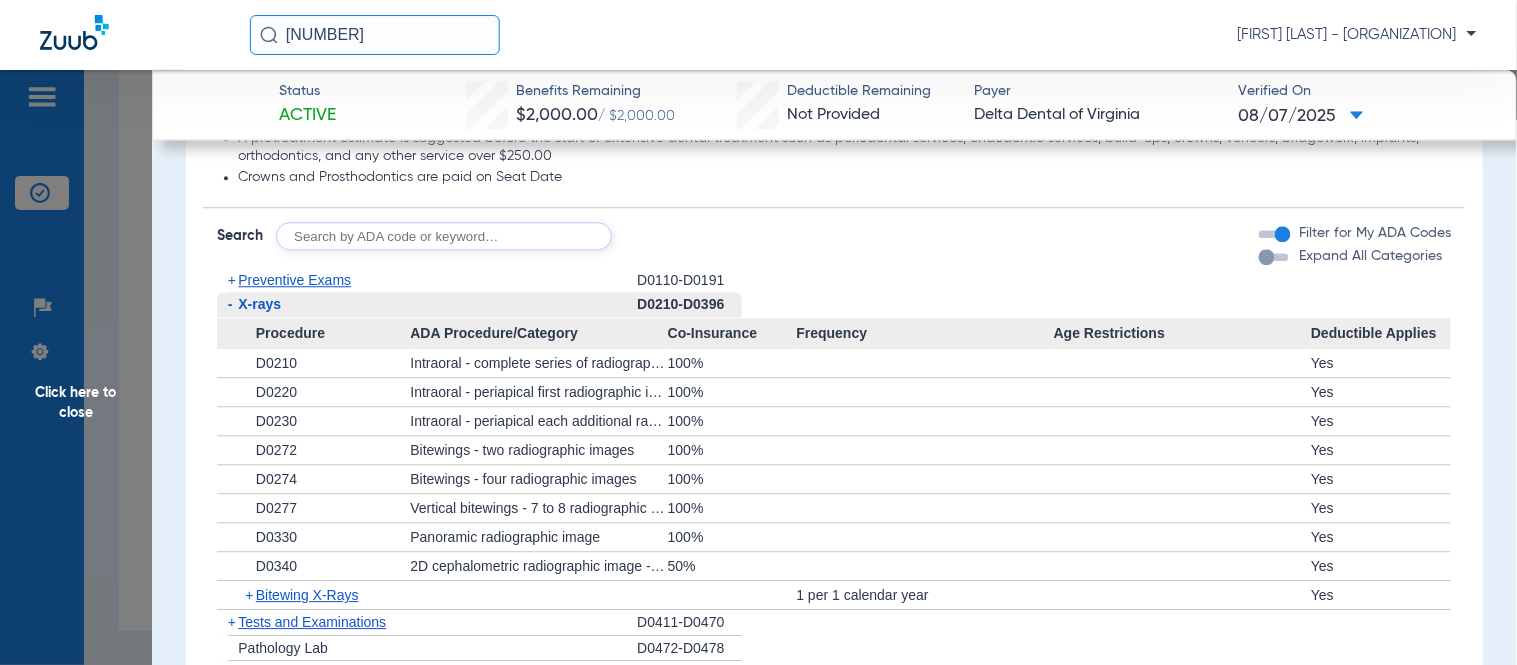 click on "+" 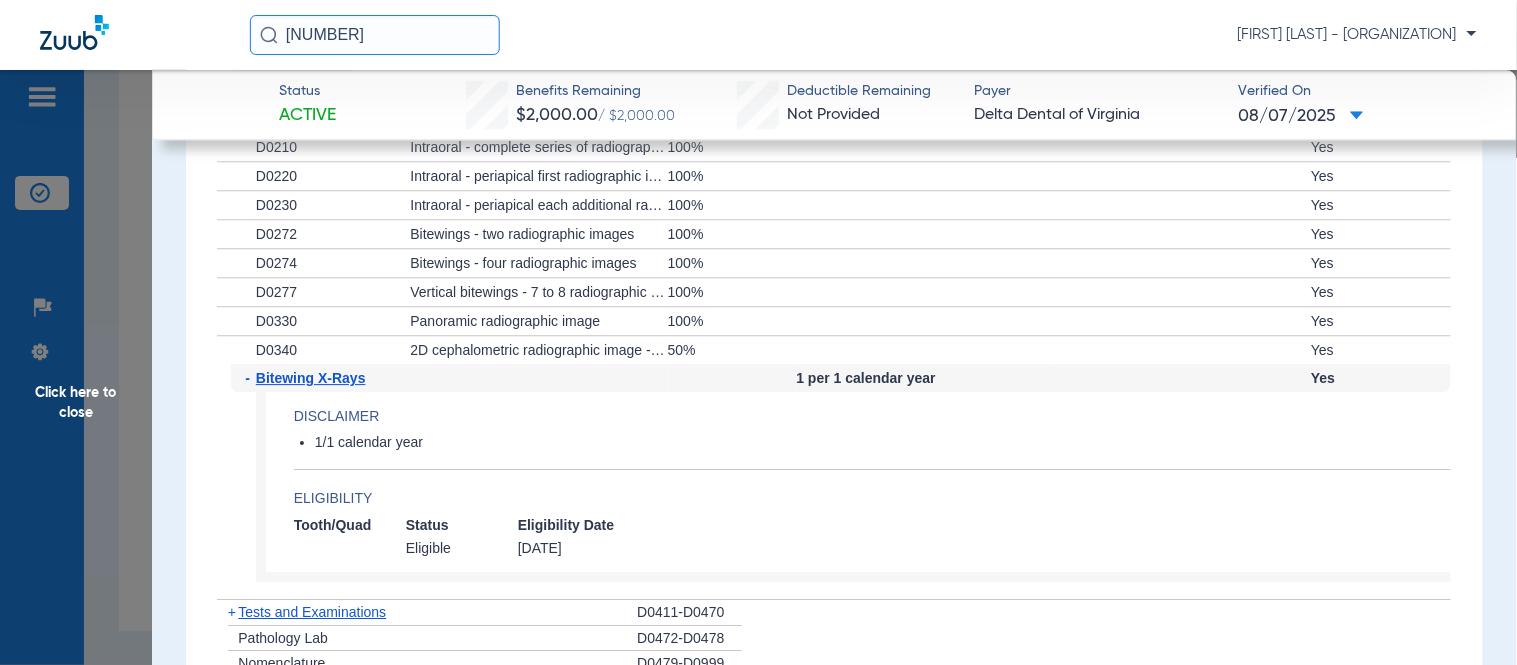scroll, scrollTop: 1444, scrollLeft: 0, axis: vertical 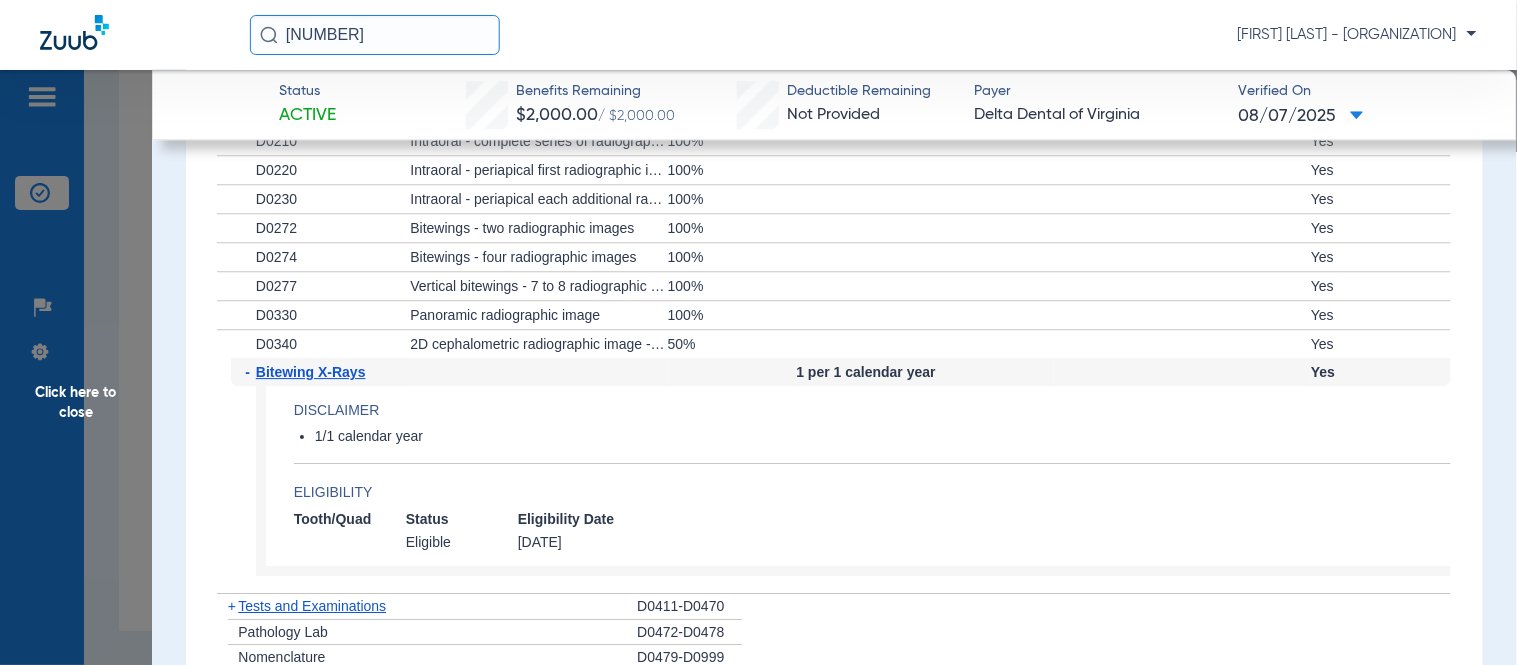click on "Click here to close" 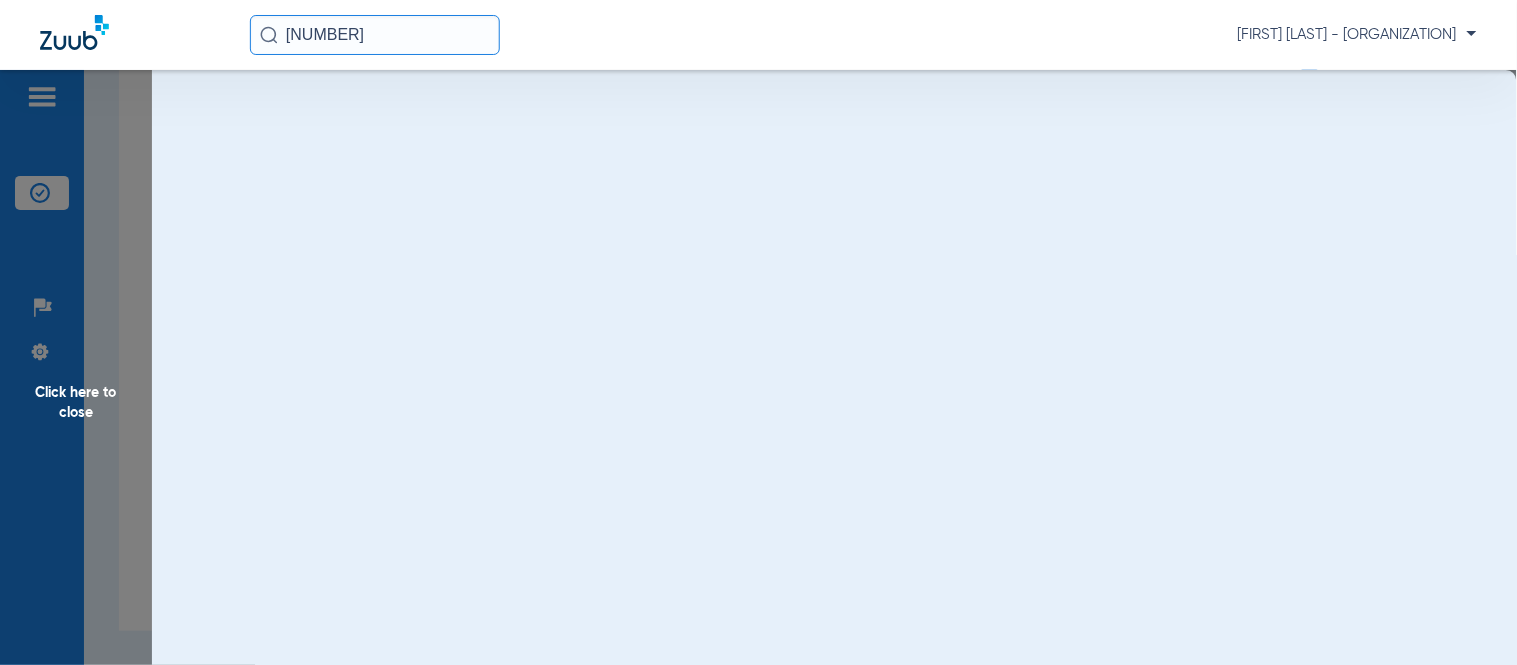 scroll, scrollTop: 0, scrollLeft: 0, axis: both 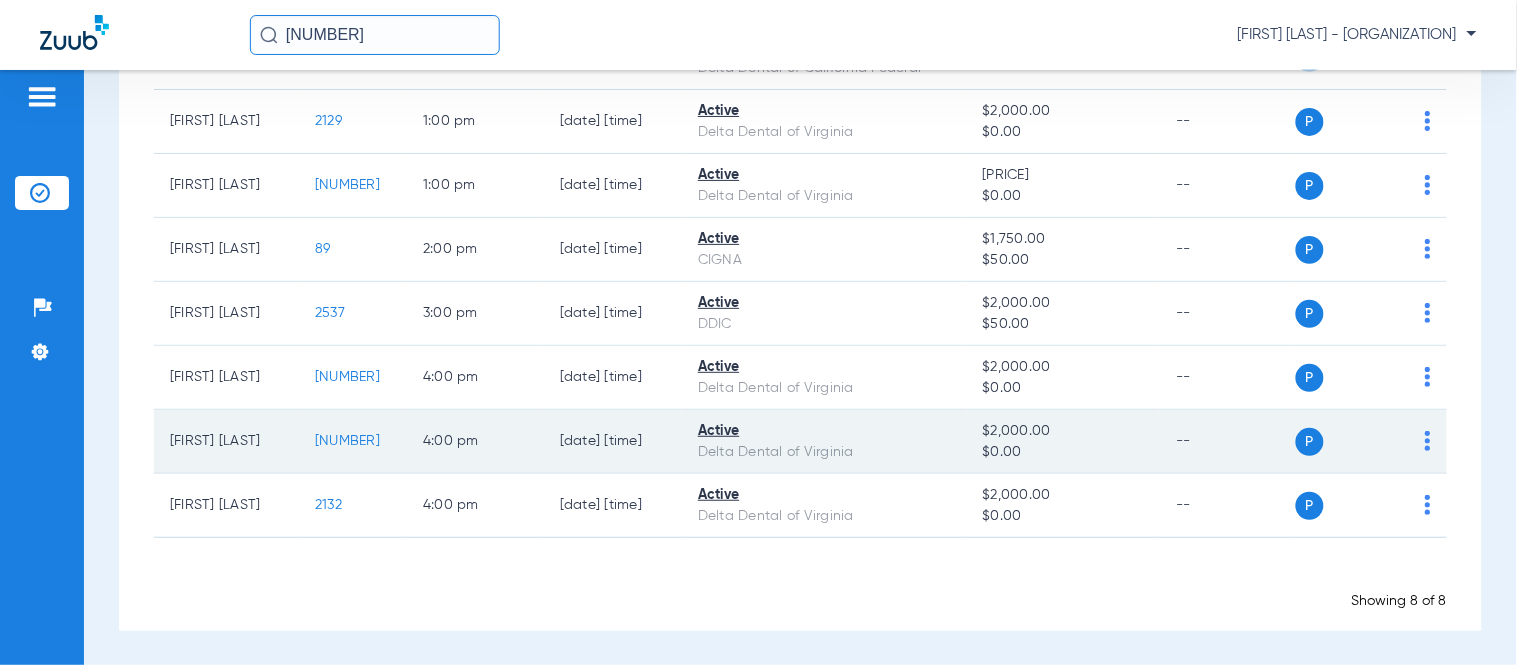 click on "[NUMBER]" 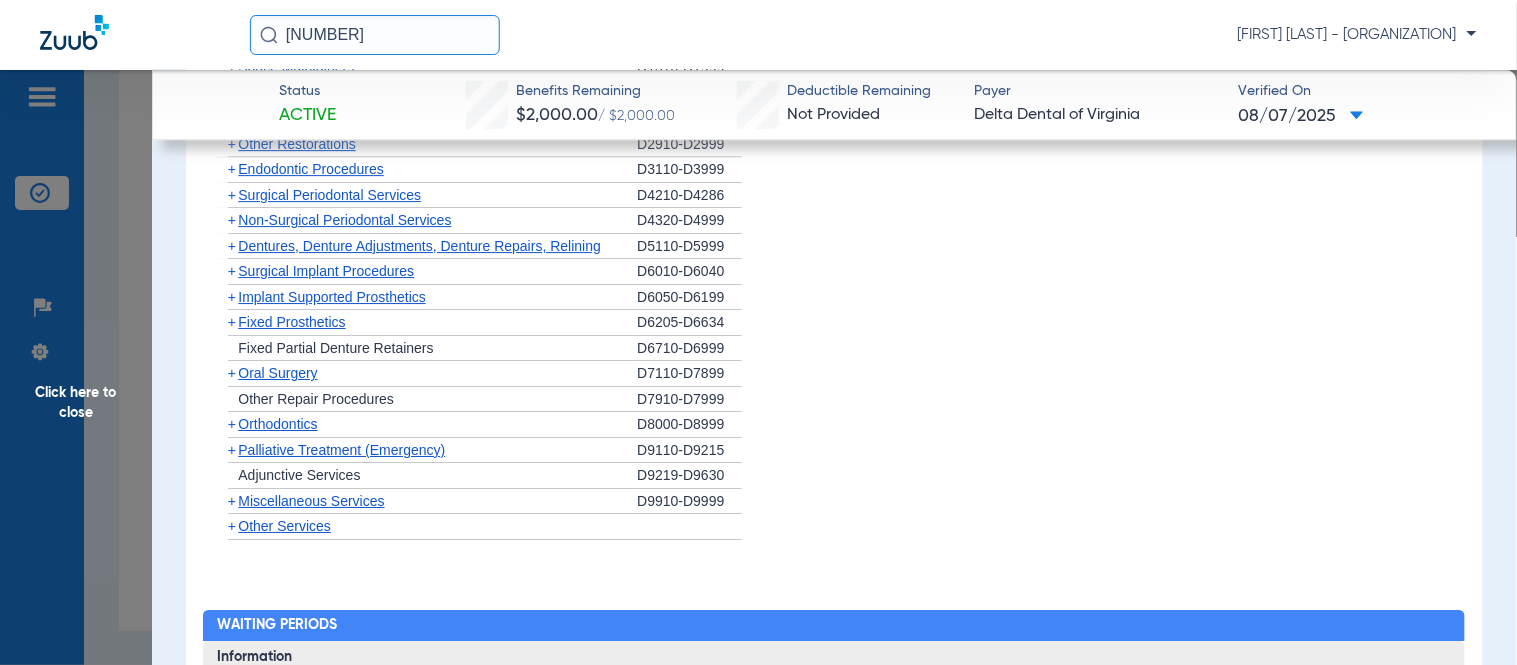 scroll, scrollTop: 1333, scrollLeft: 0, axis: vertical 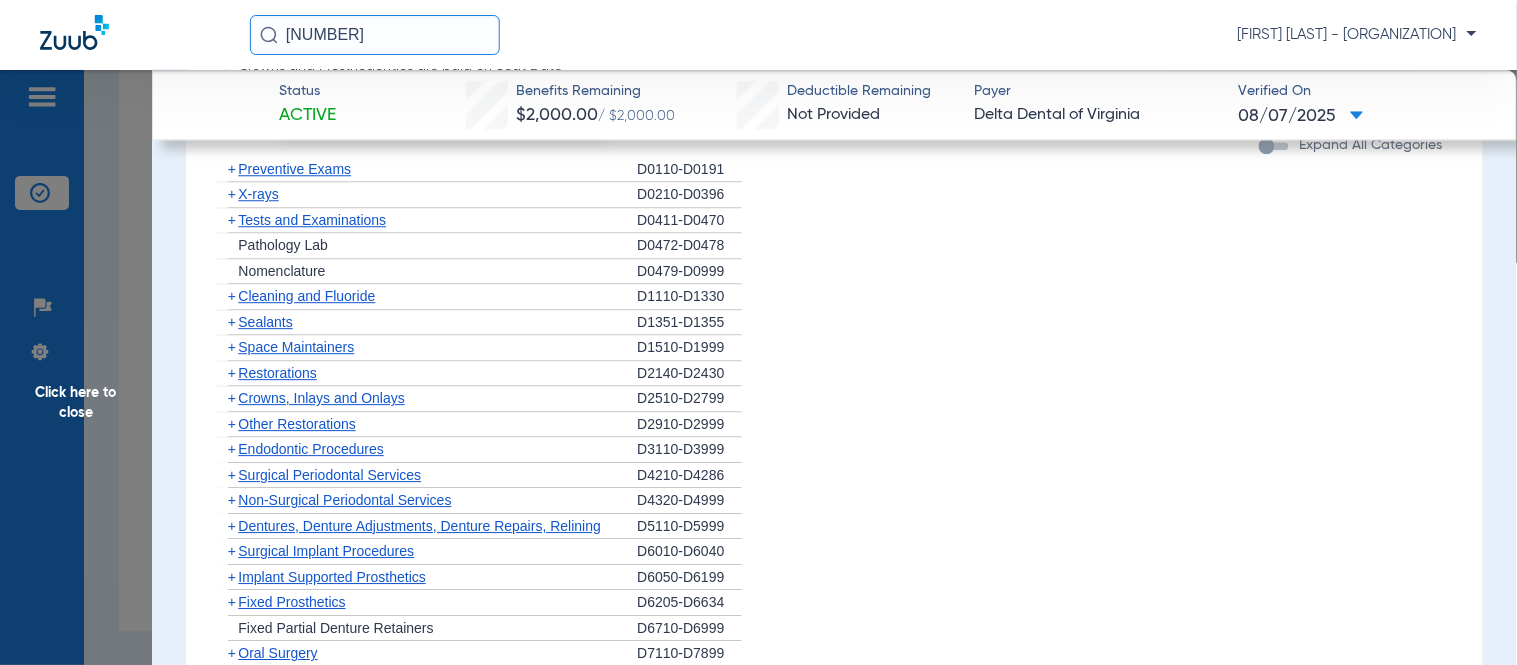 click on "+   X-rays" 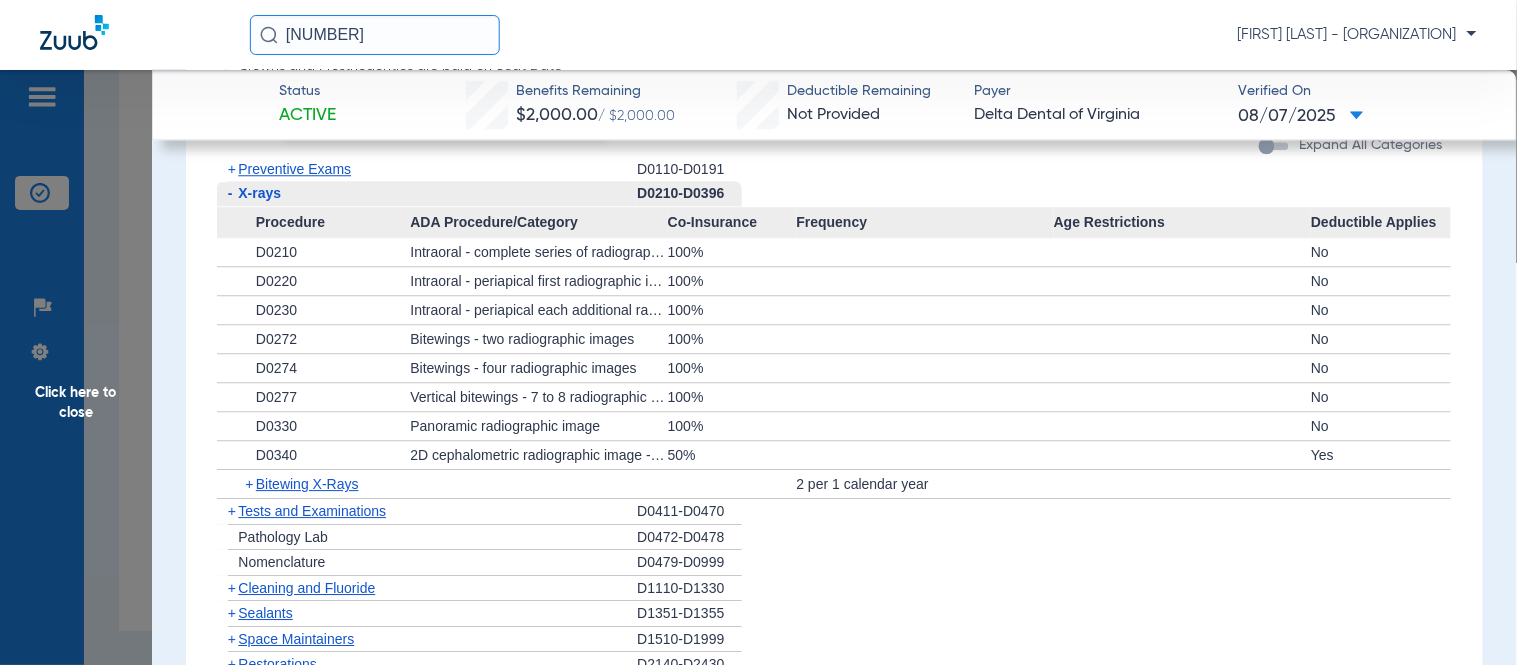click on "+" 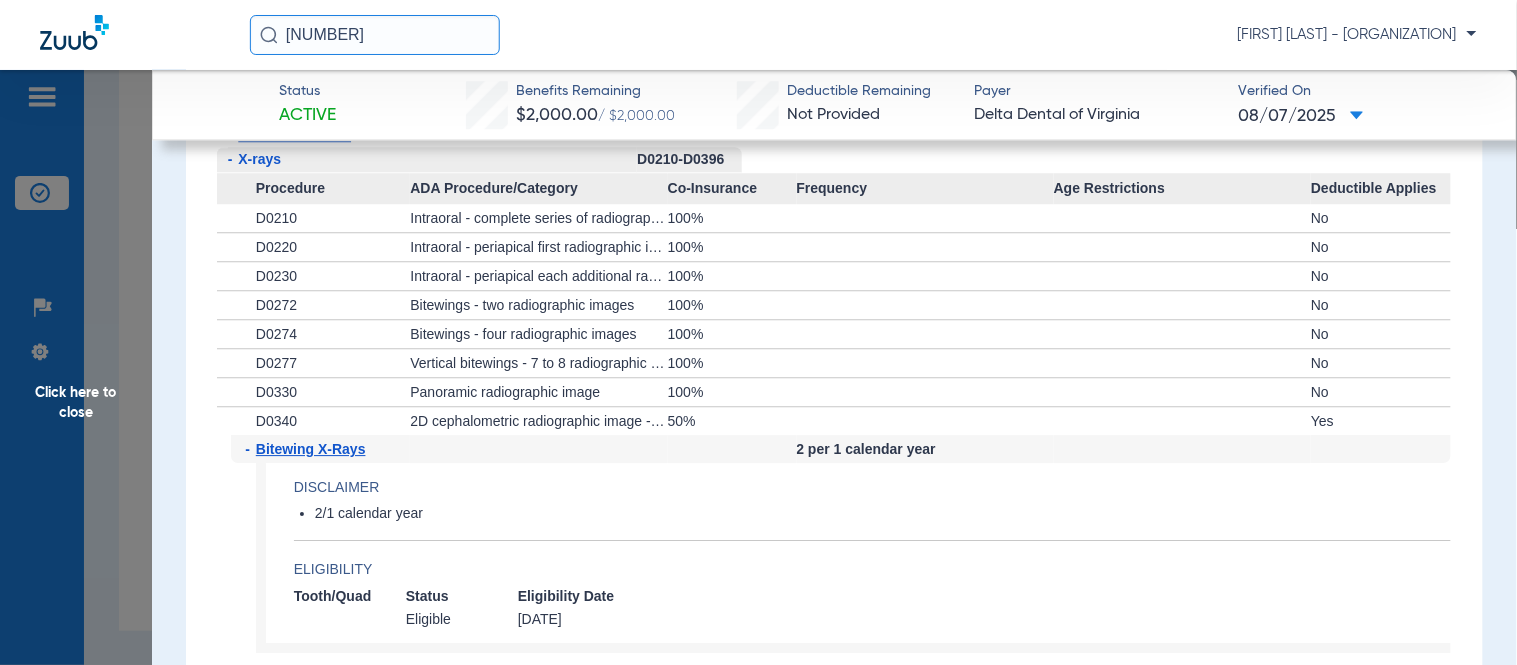 scroll, scrollTop: 1333, scrollLeft: 0, axis: vertical 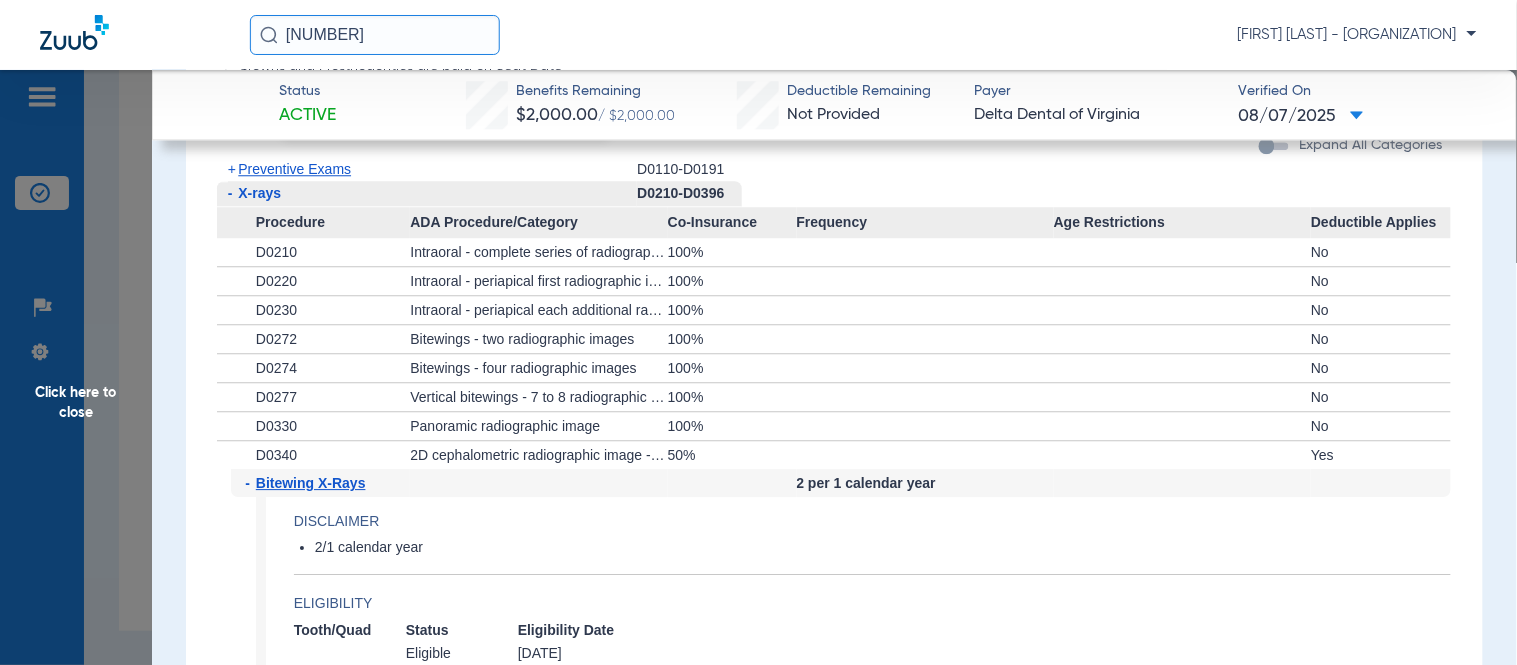 click on "Click here to close" 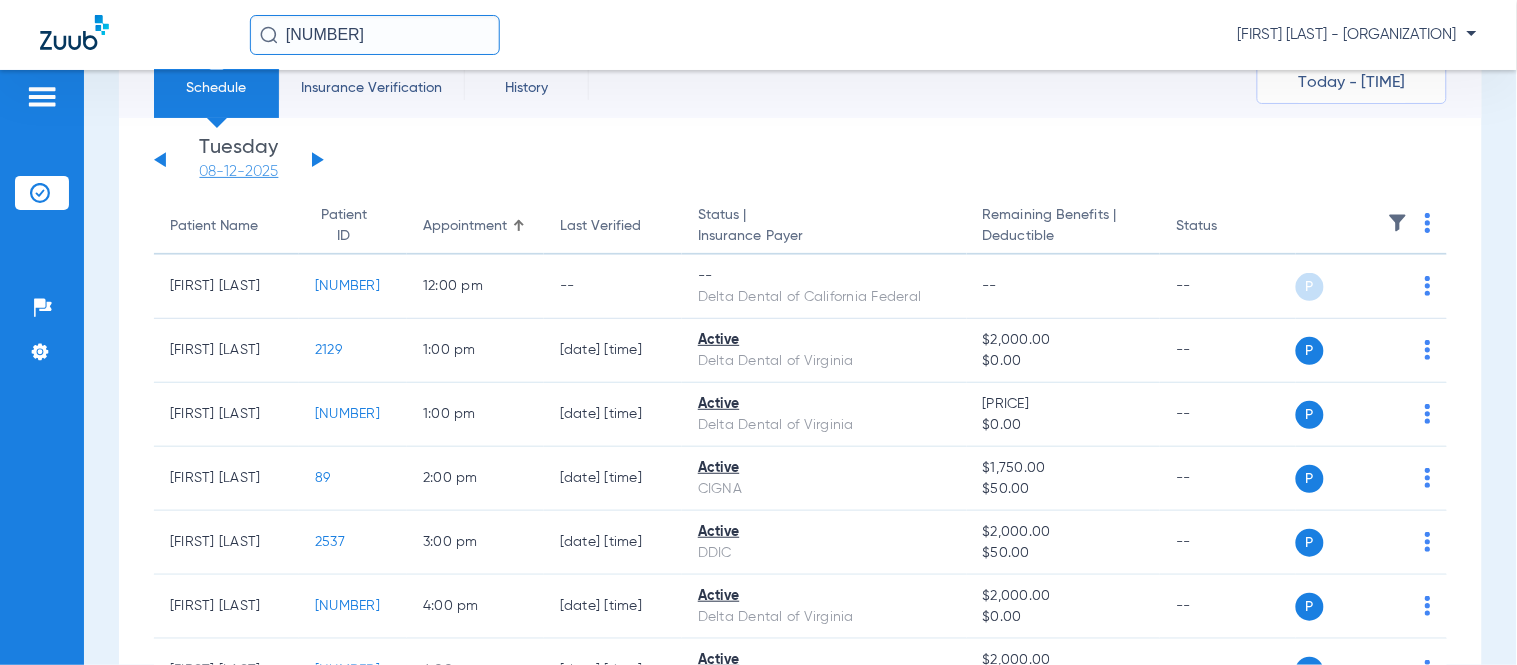 scroll, scrollTop: 0, scrollLeft: 0, axis: both 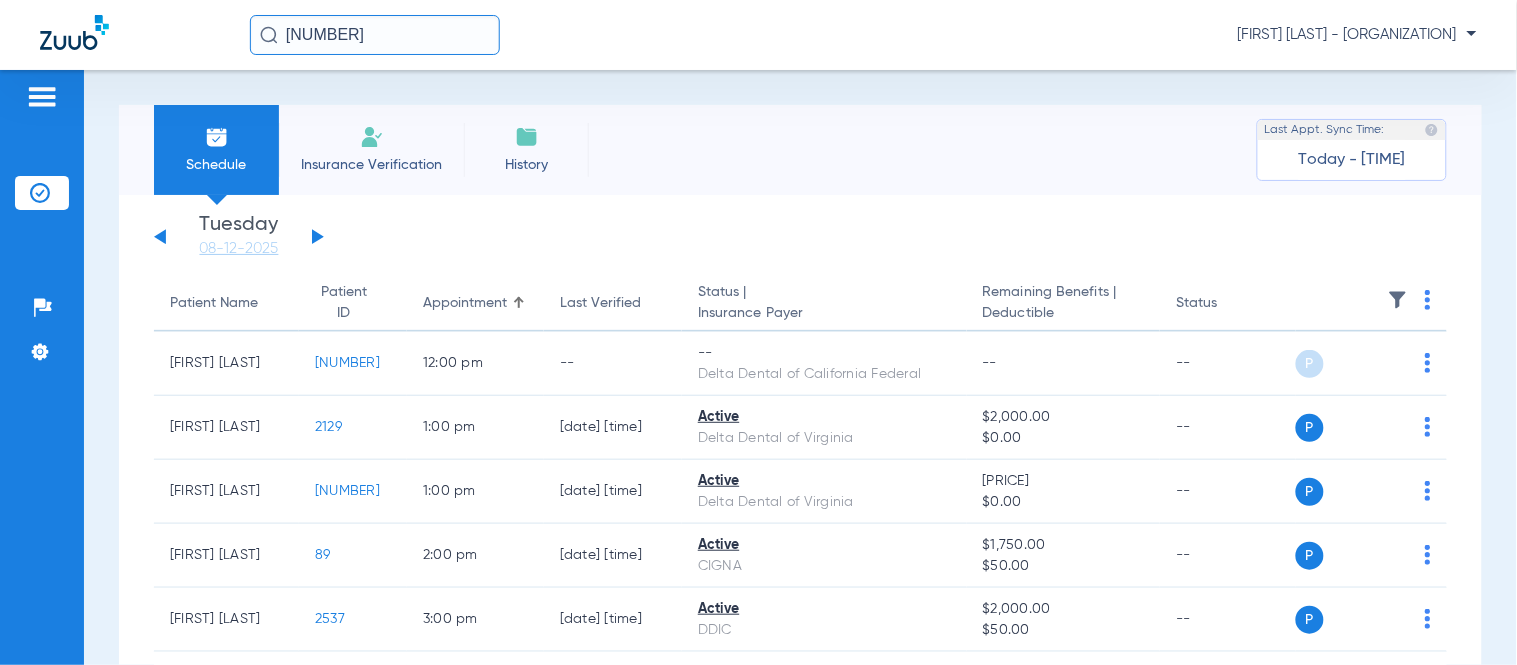 click 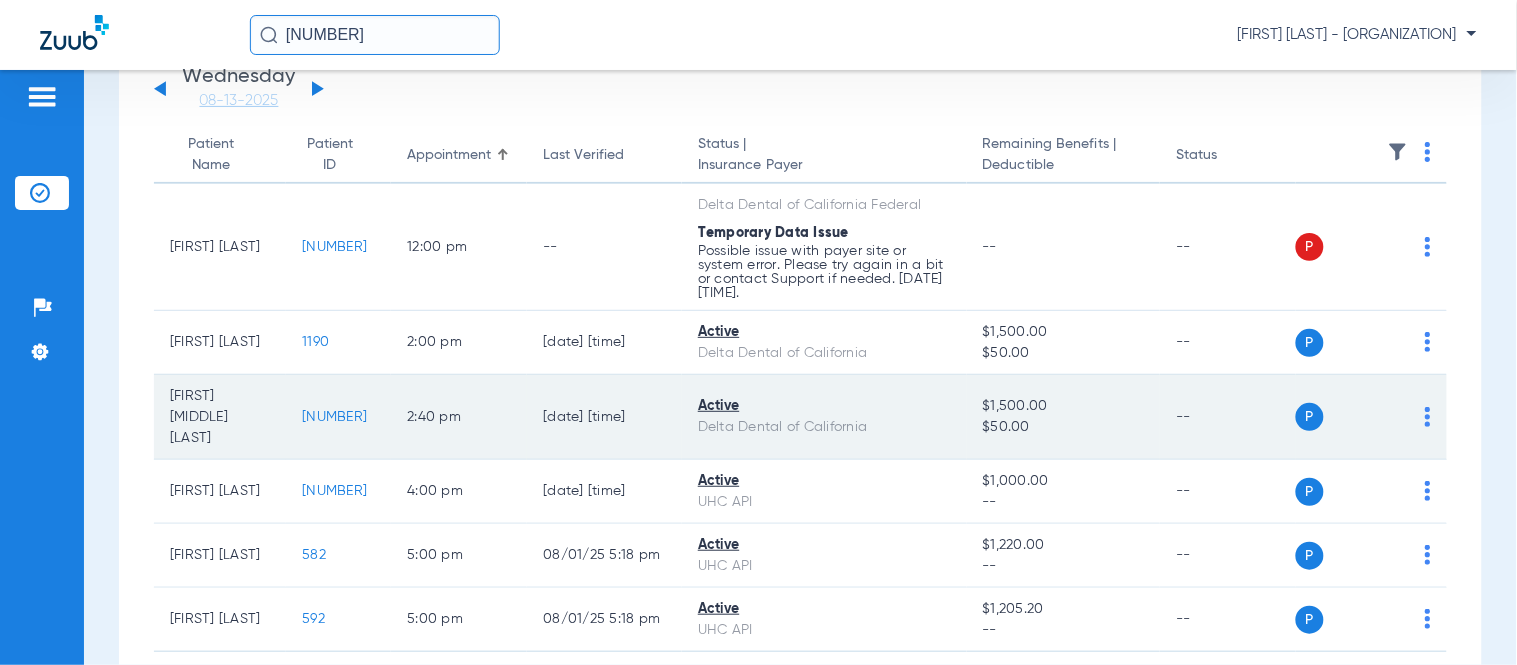 scroll, scrollTop: 0, scrollLeft: 0, axis: both 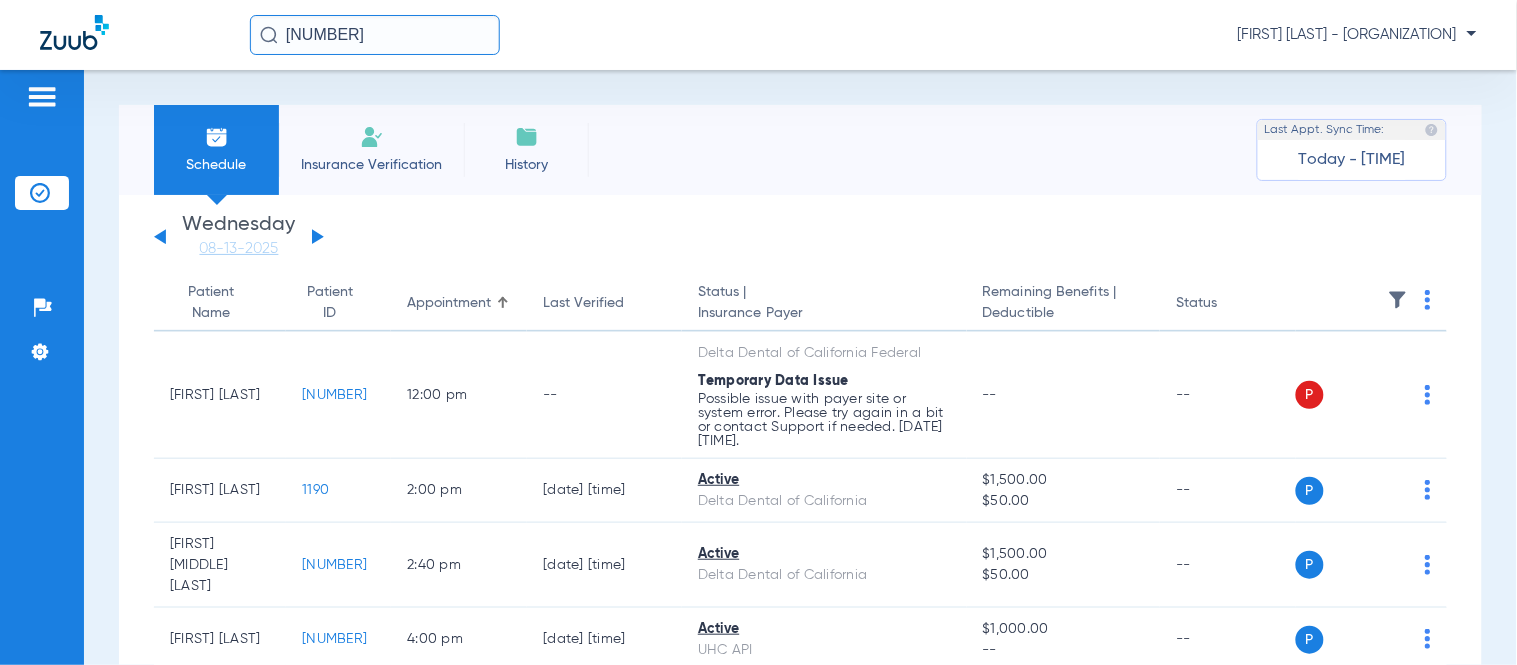 click on "Wednesday   06-04-2025   Thursday   06-05-2025   Friday   06-06-2025   Saturday   06-07-2025   Sunday   06-08-2025   Monday   06-09-2025   Tuesday   06-10-2025   Wednesday   06-11-2025   Thursday   06-12-2025   Friday   06-13-2025   Saturday   06-14-2025   Sunday   06-15-2025   Monday   06-16-2025   Tuesday   06-17-2025   Wednesday   06-18-2025   Thursday   06-19-2025   Friday   06-20-2025   Saturday   06-21-2025   Sunday   06-22-2025   Monday   06-23-2025   Tuesday   06-24-2025   Wednesday   06-25-2025   Thursday   06-26-2025   Friday   06-27-2025   Saturday   06-28-2025   Sunday   06-29-2025   Monday   06-30-2025   Tuesday   07-01-2025   Wednesday   07-02-2025   Thursday   07-03-2025   Friday   07-04-2025   Saturday   07-05-2025   Sunday   07-06-2025   Monday   07-07-2025   Tuesday   07-08-2025   Wednesday   07-09-2025   Thursday   07-10-2025   Friday   07-11-2025   Saturday   07-12-2025   Sunday   07-13-2025   Monday   07-14-2025   Tuesday   07-15-2025   Wednesday   07-16-2025   Thursday   07-17-2025" 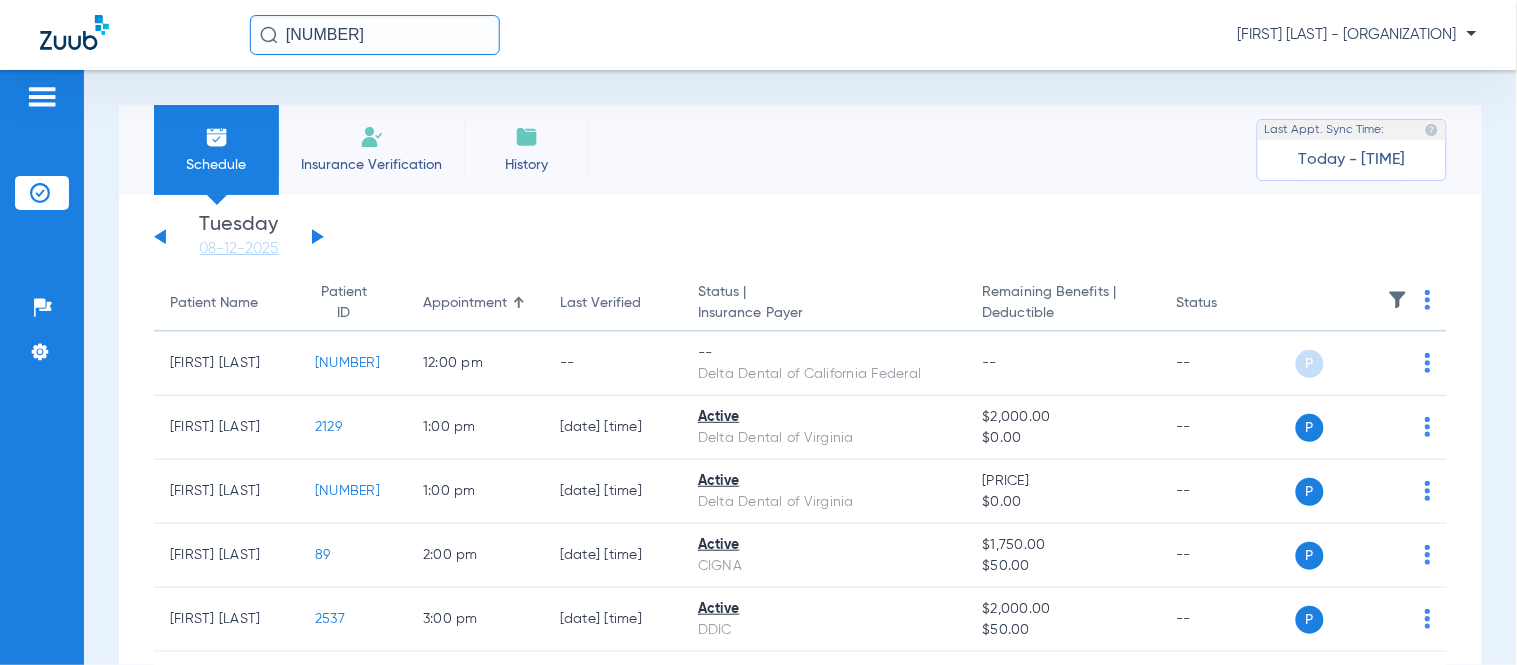 click 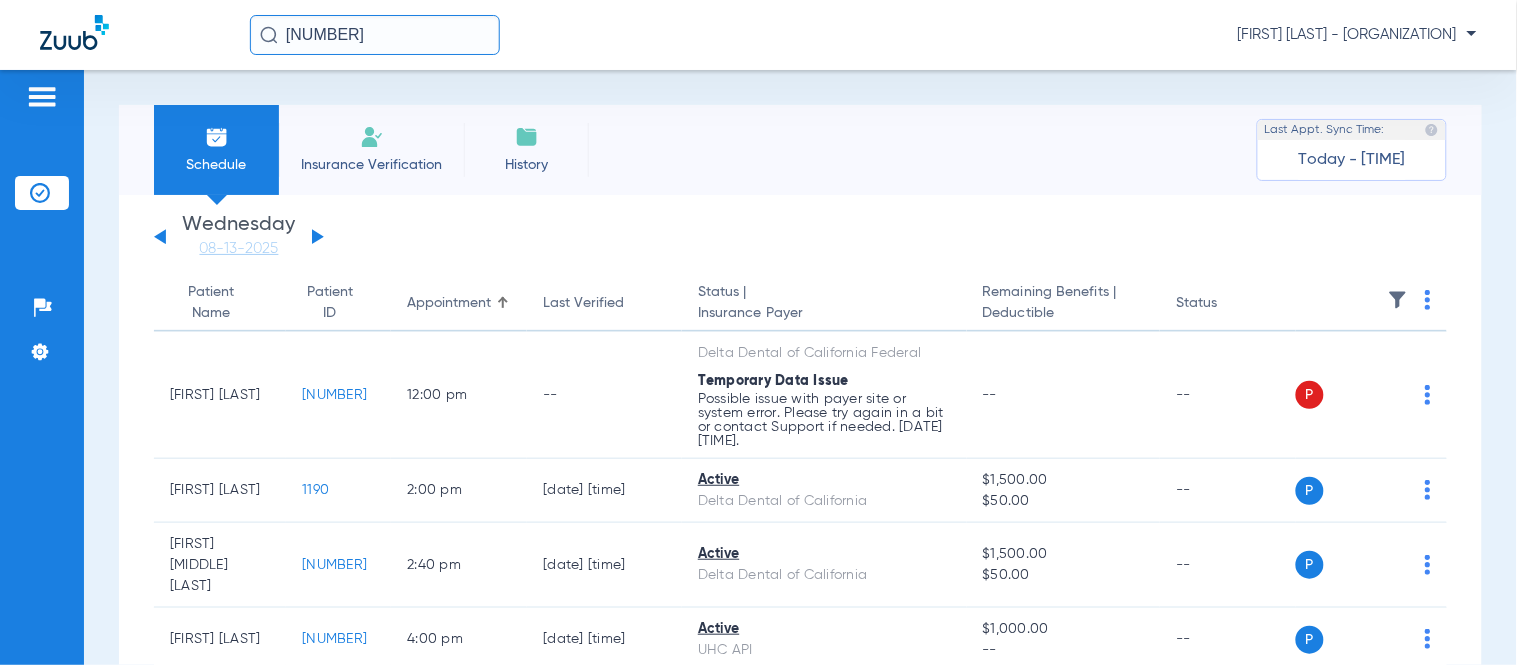 click 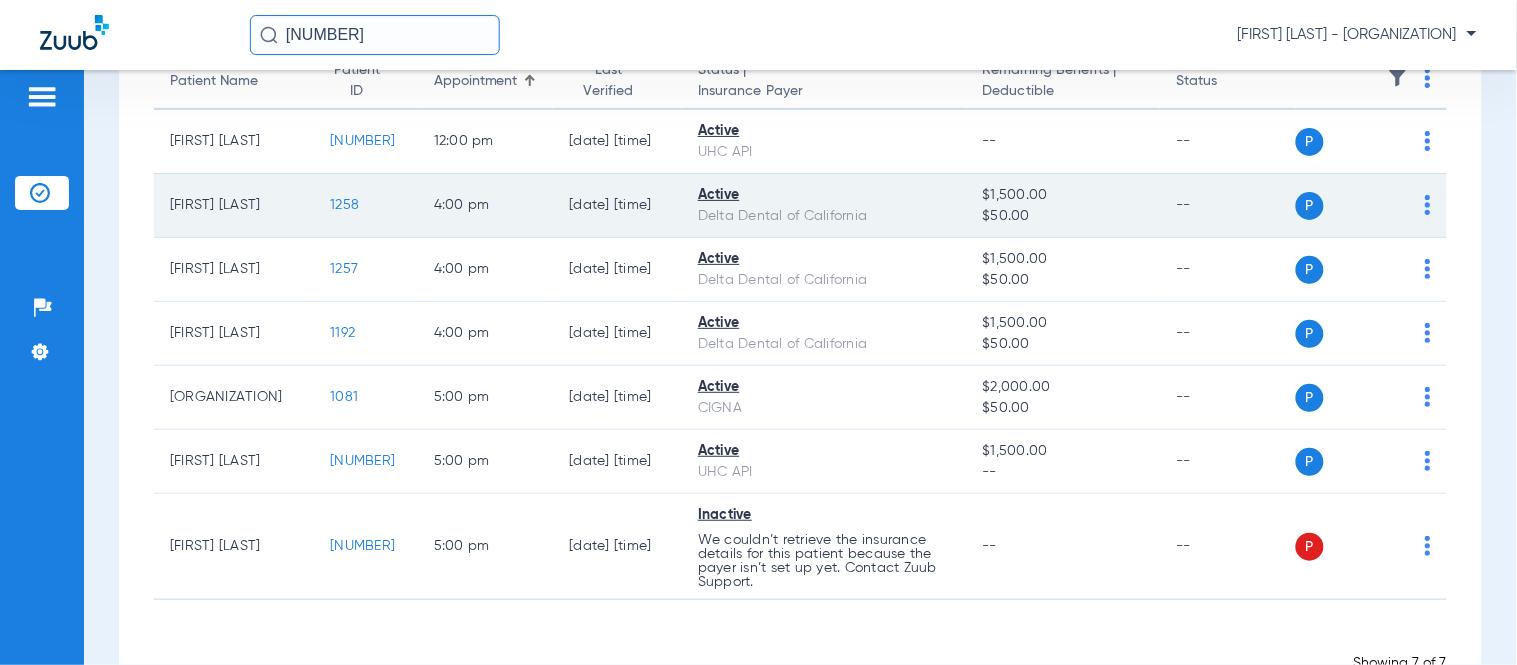 scroll, scrollTop: 111, scrollLeft: 0, axis: vertical 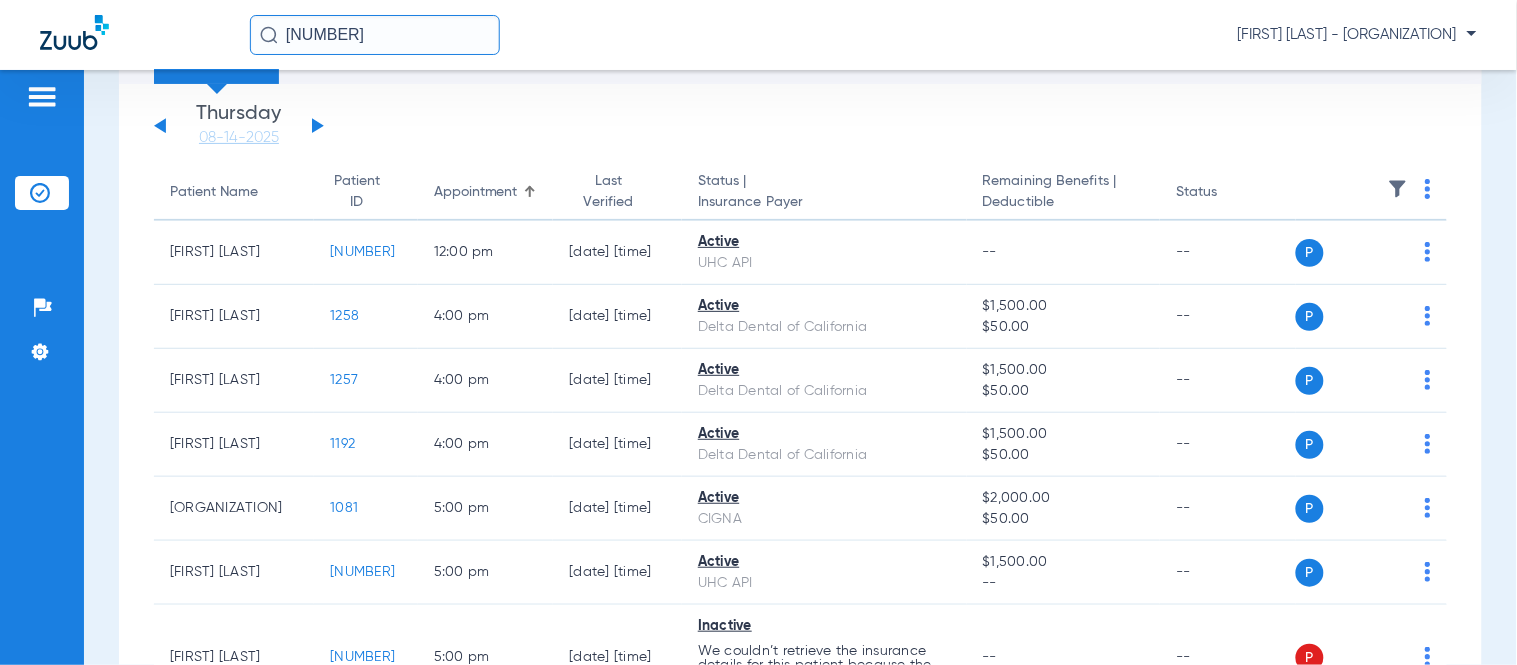 click 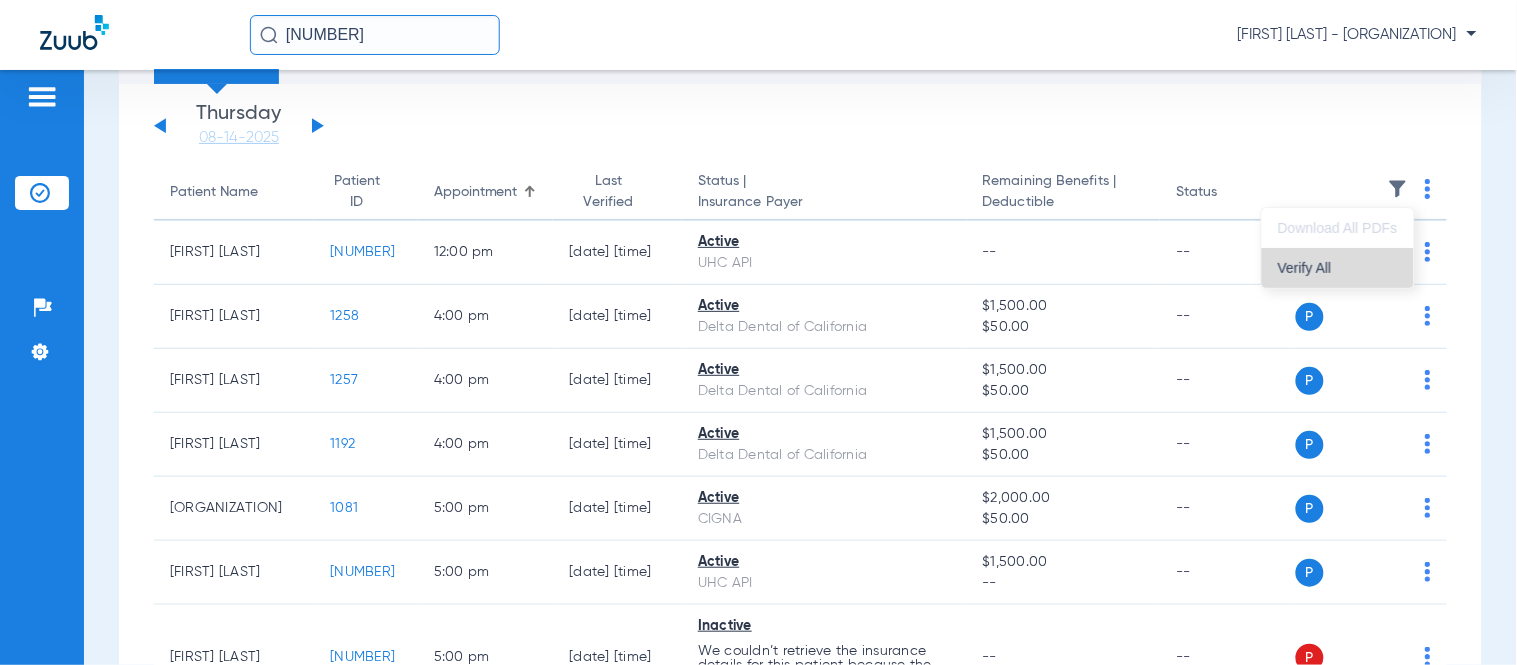 click on "Verify All" at bounding box center [1338, 268] 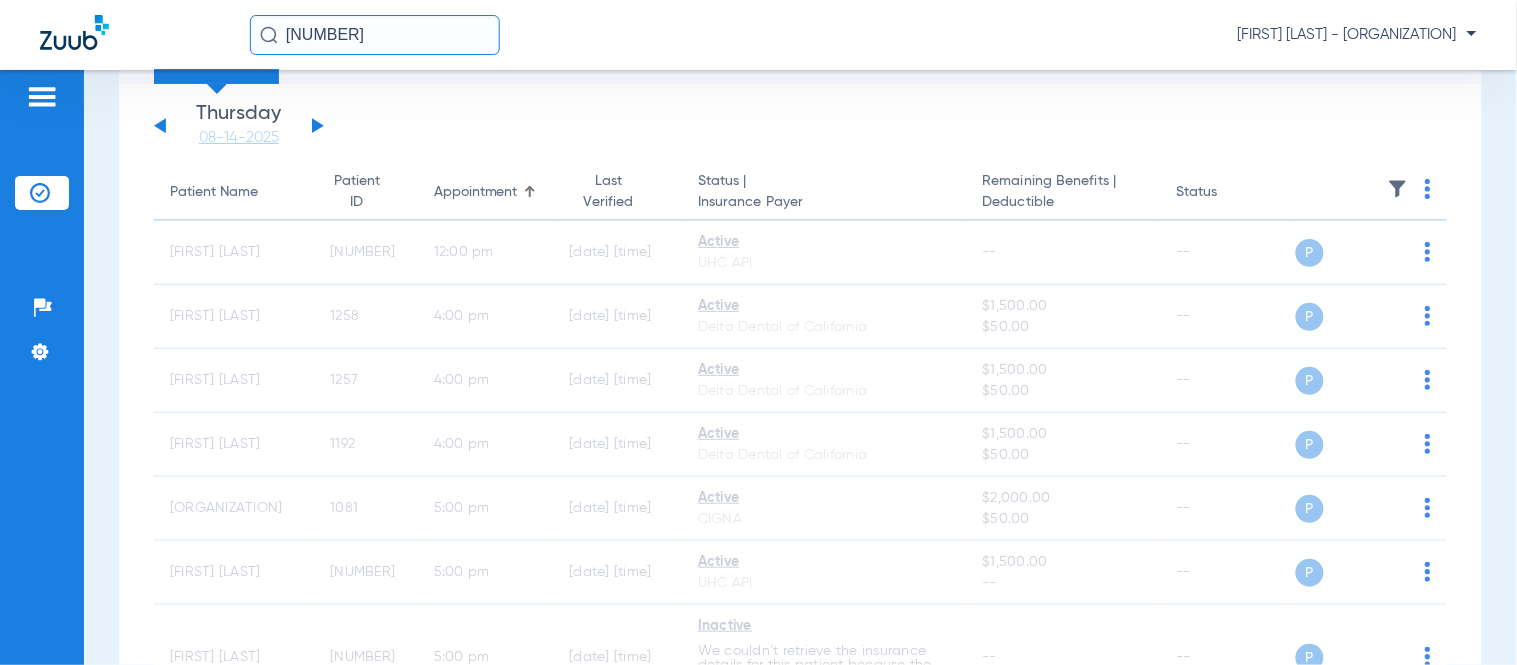 click 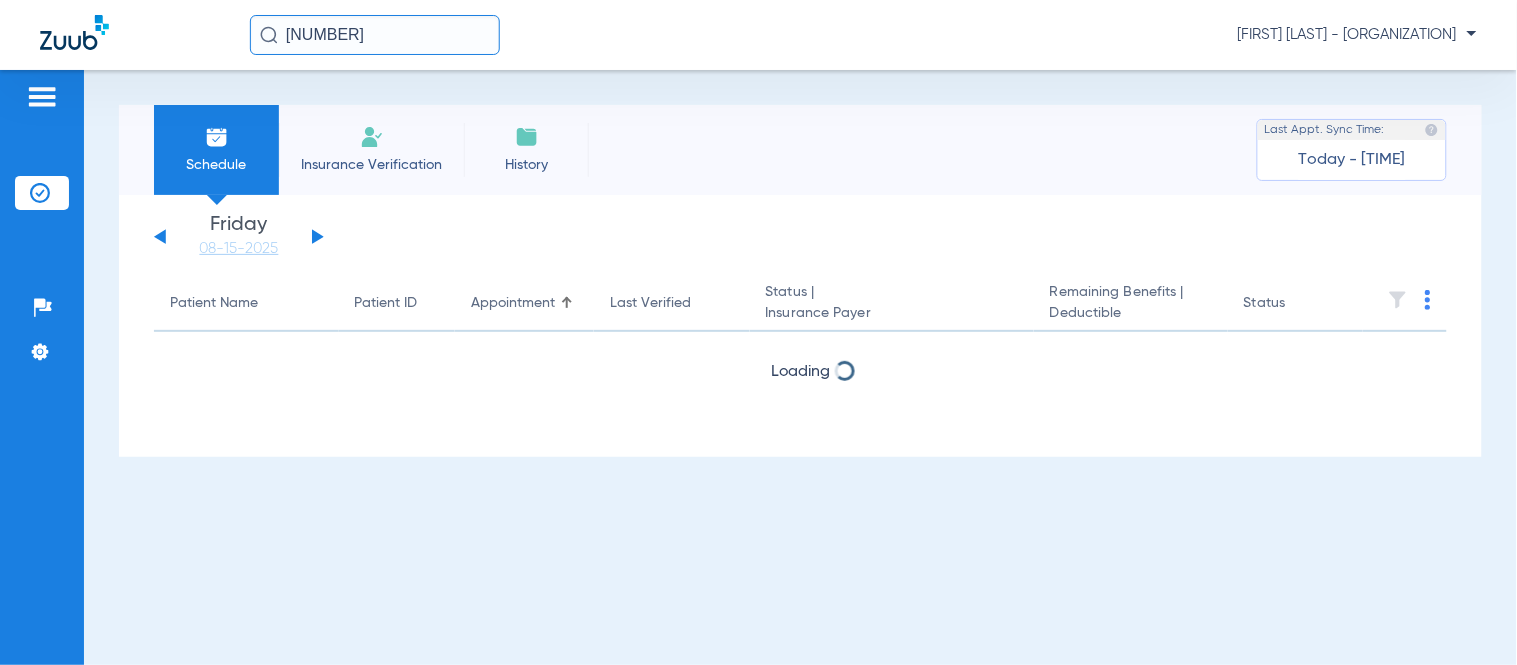 scroll, scrollTop: 0, scrollLeft: 0, axis: both 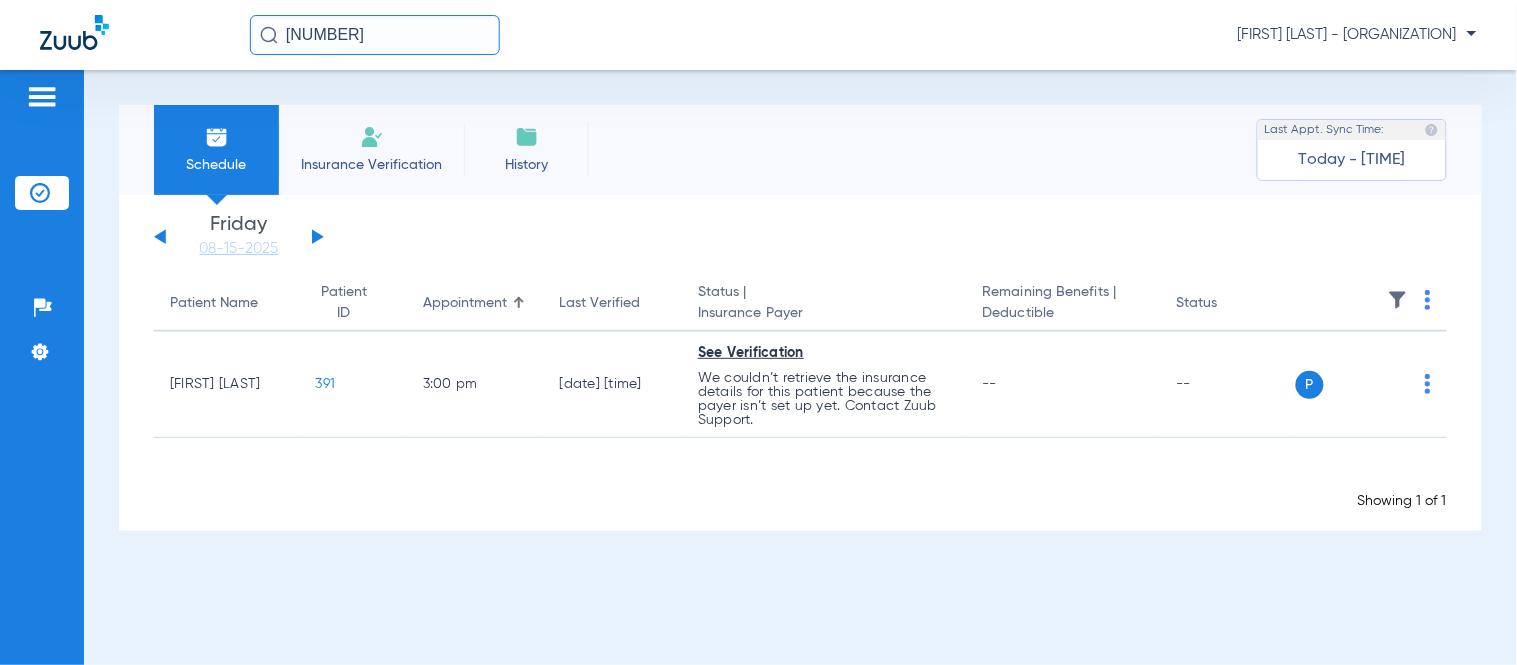 click 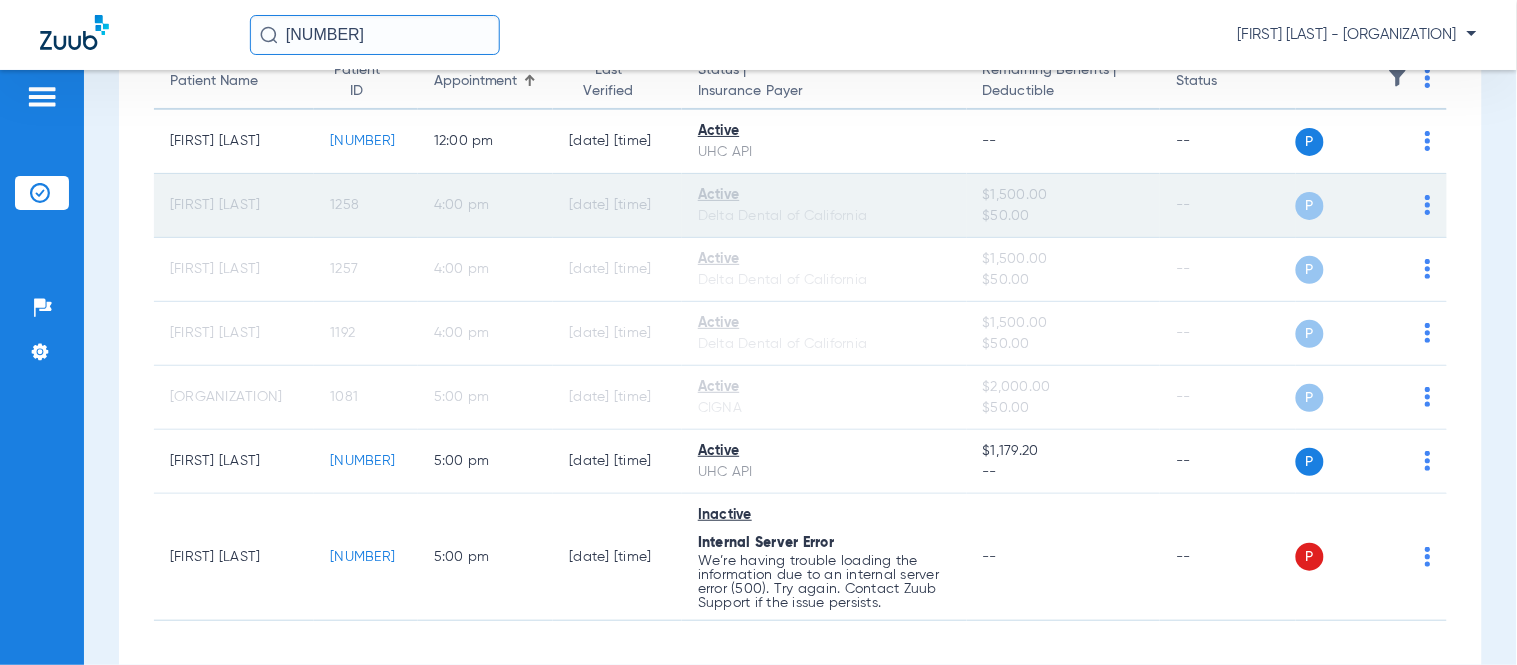 scroll, scrollTop: 306, scrollLeft: 0, axis: vertical 